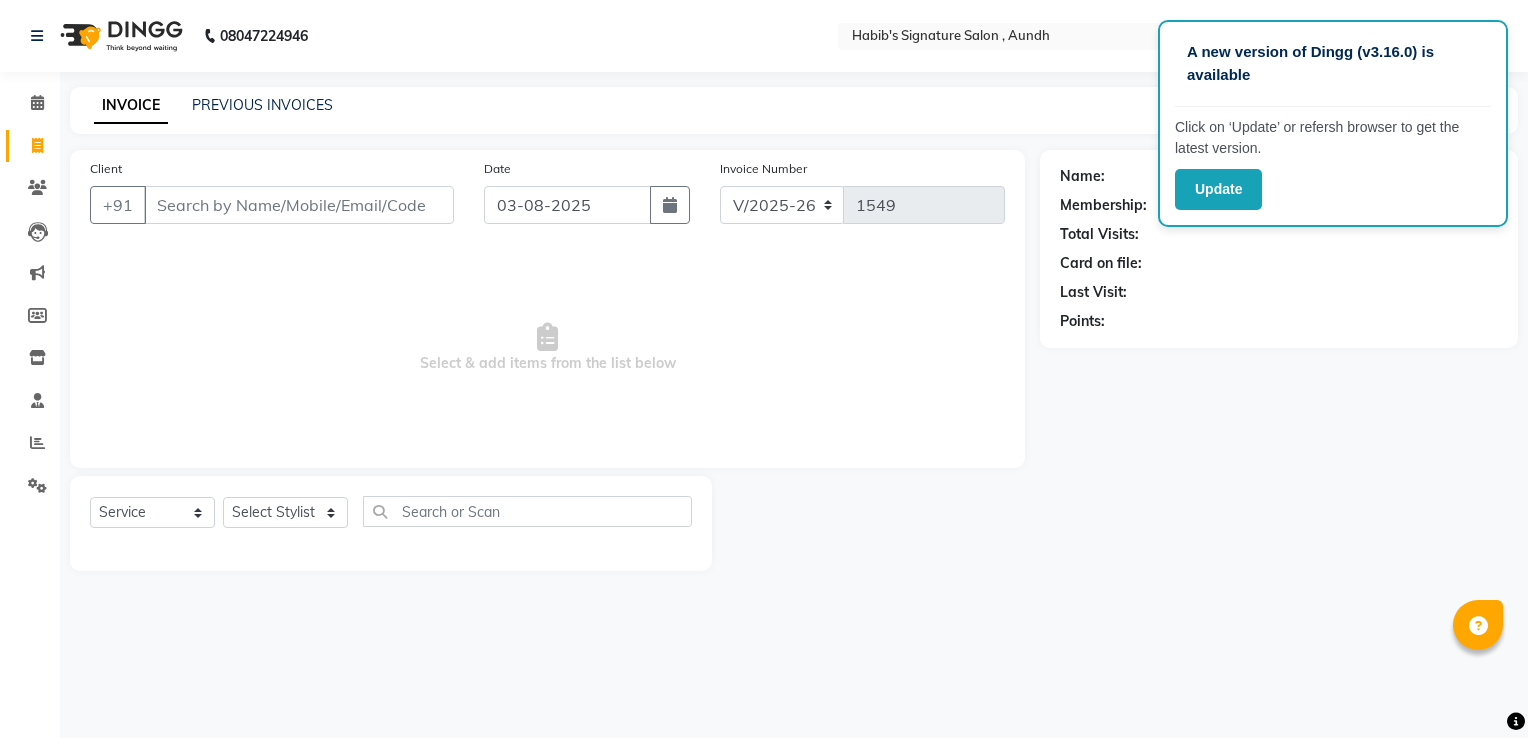 select on "6342" 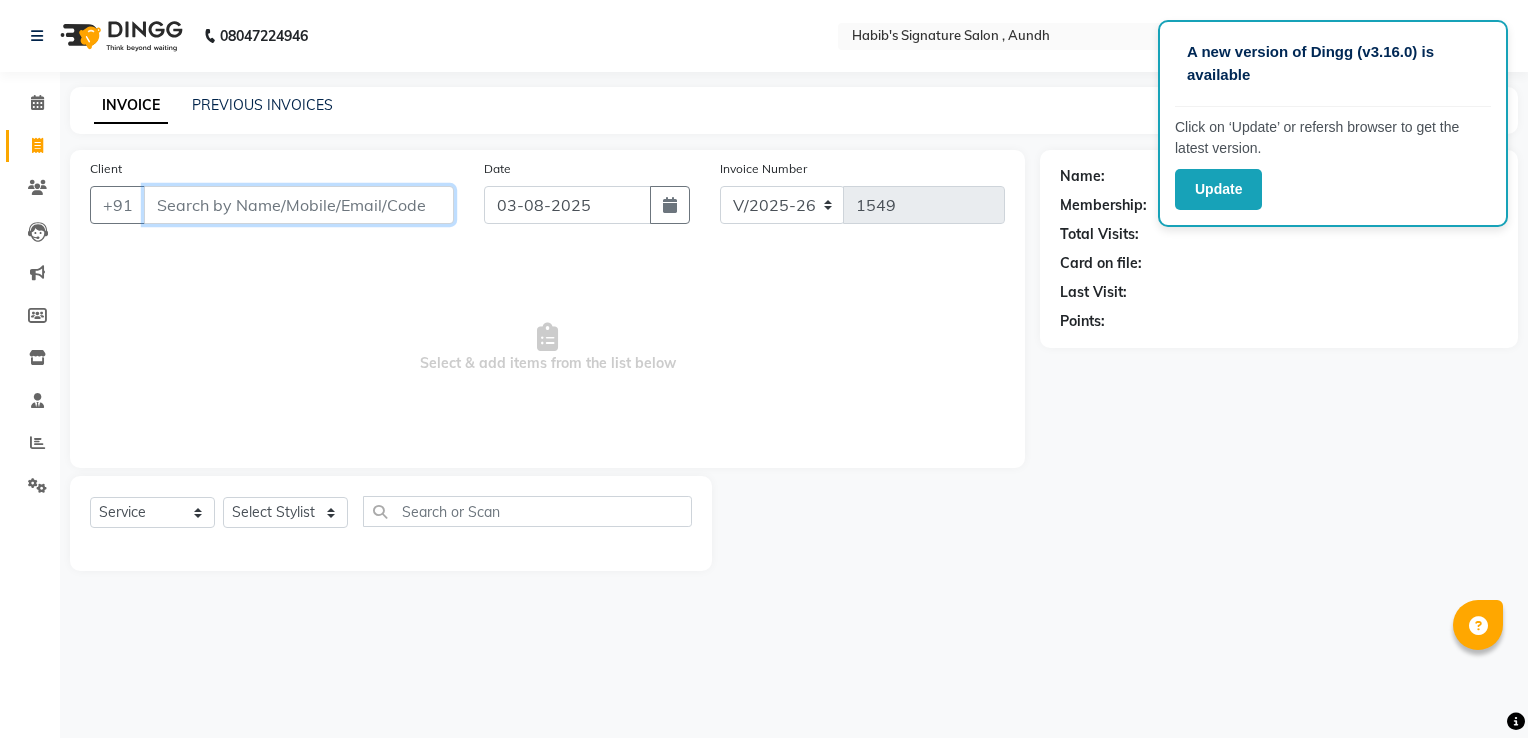 click on "Client" at bounding box center (299, 205) 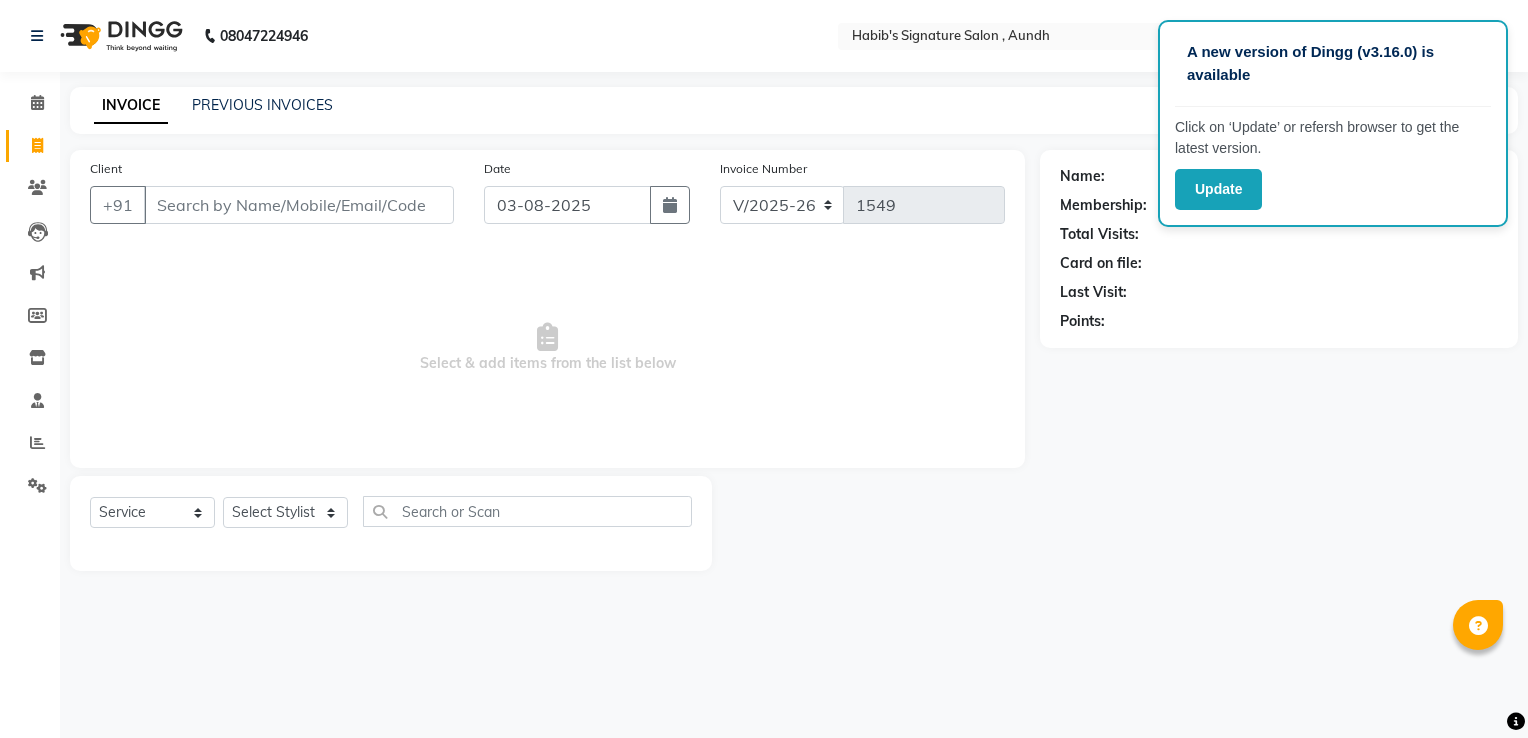 click on "Name: Membership: Total Visits: Card on file: Last Visit:  Points:" 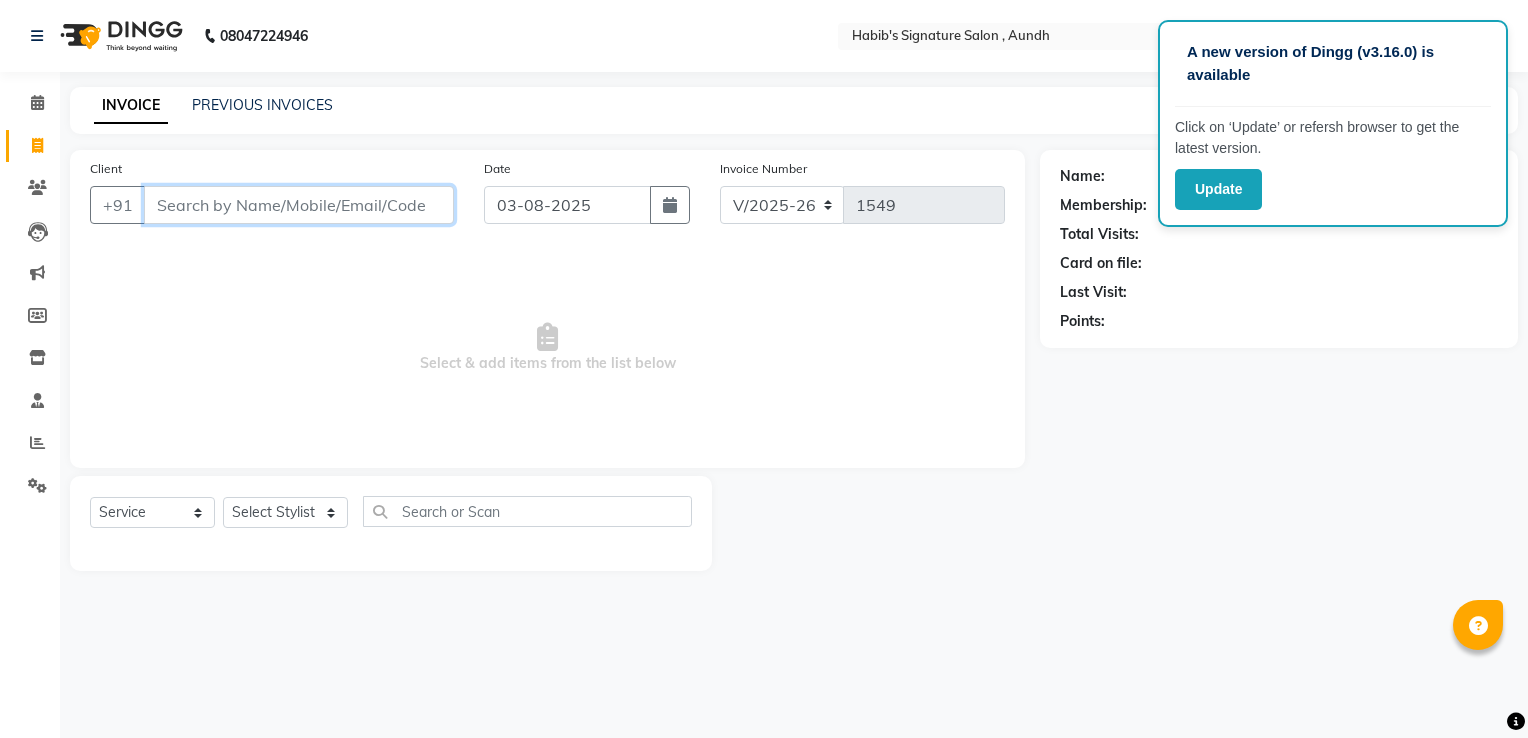 click on "Client" at bounding box center [299, 205] 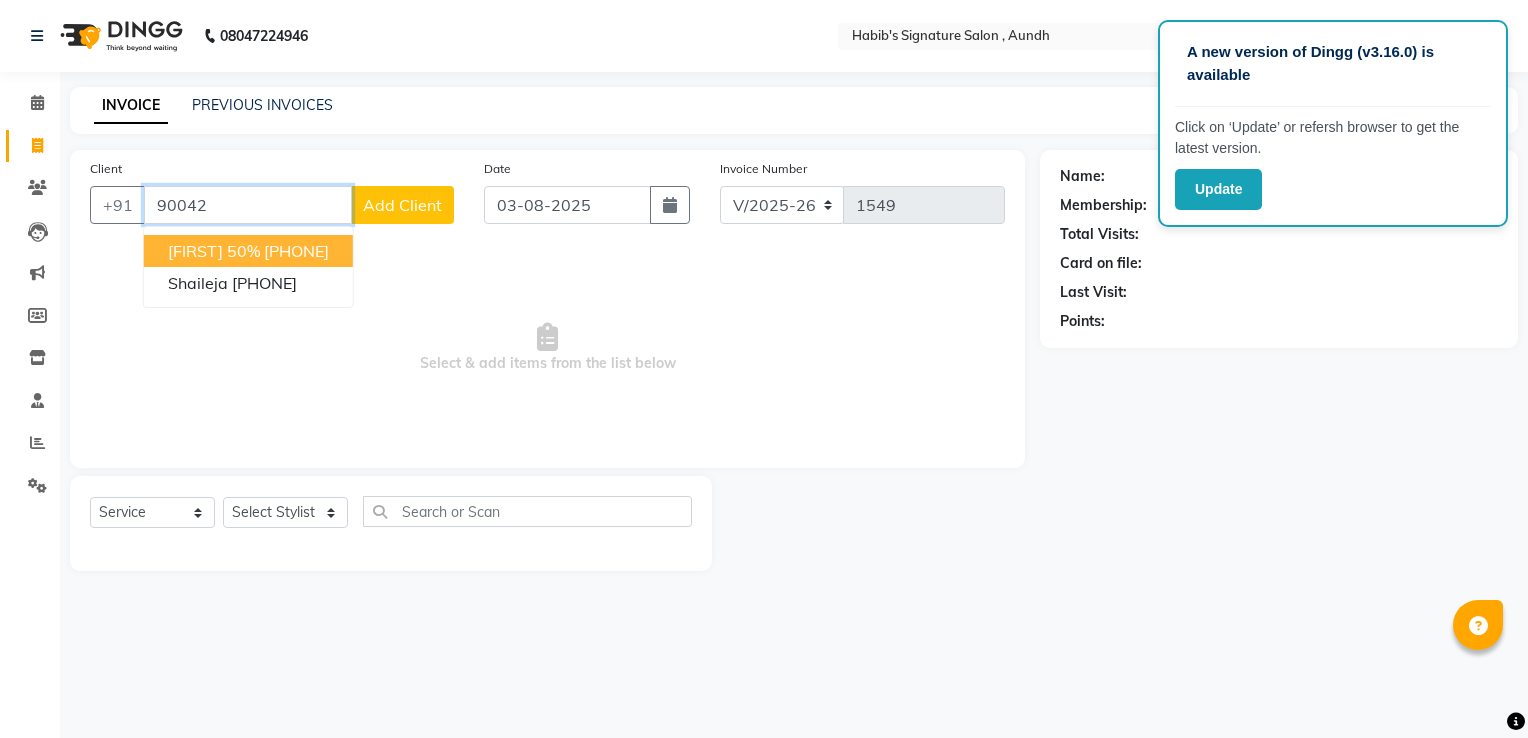 click on "[NAME] 50%" at bounding box center (214, 251) 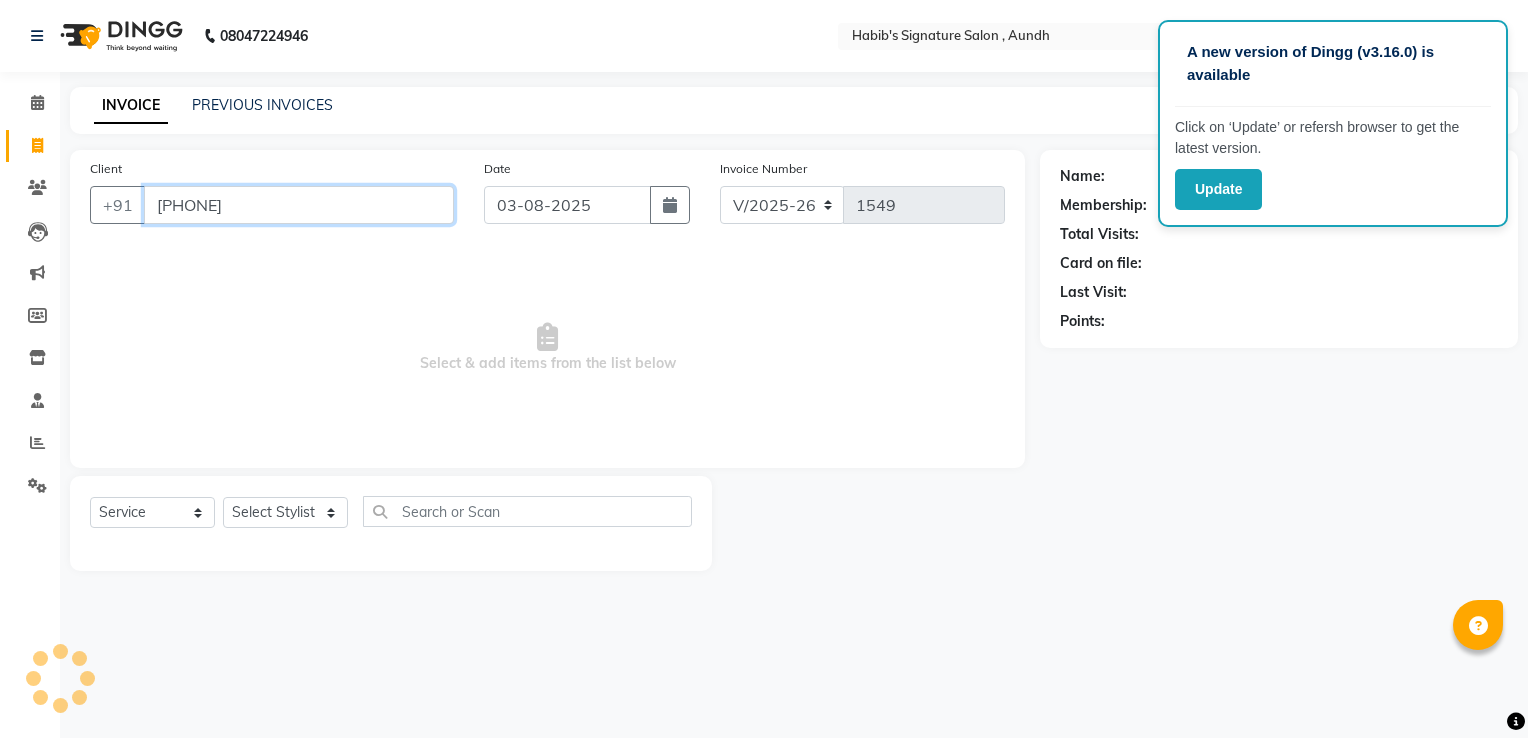 type on "90******36" 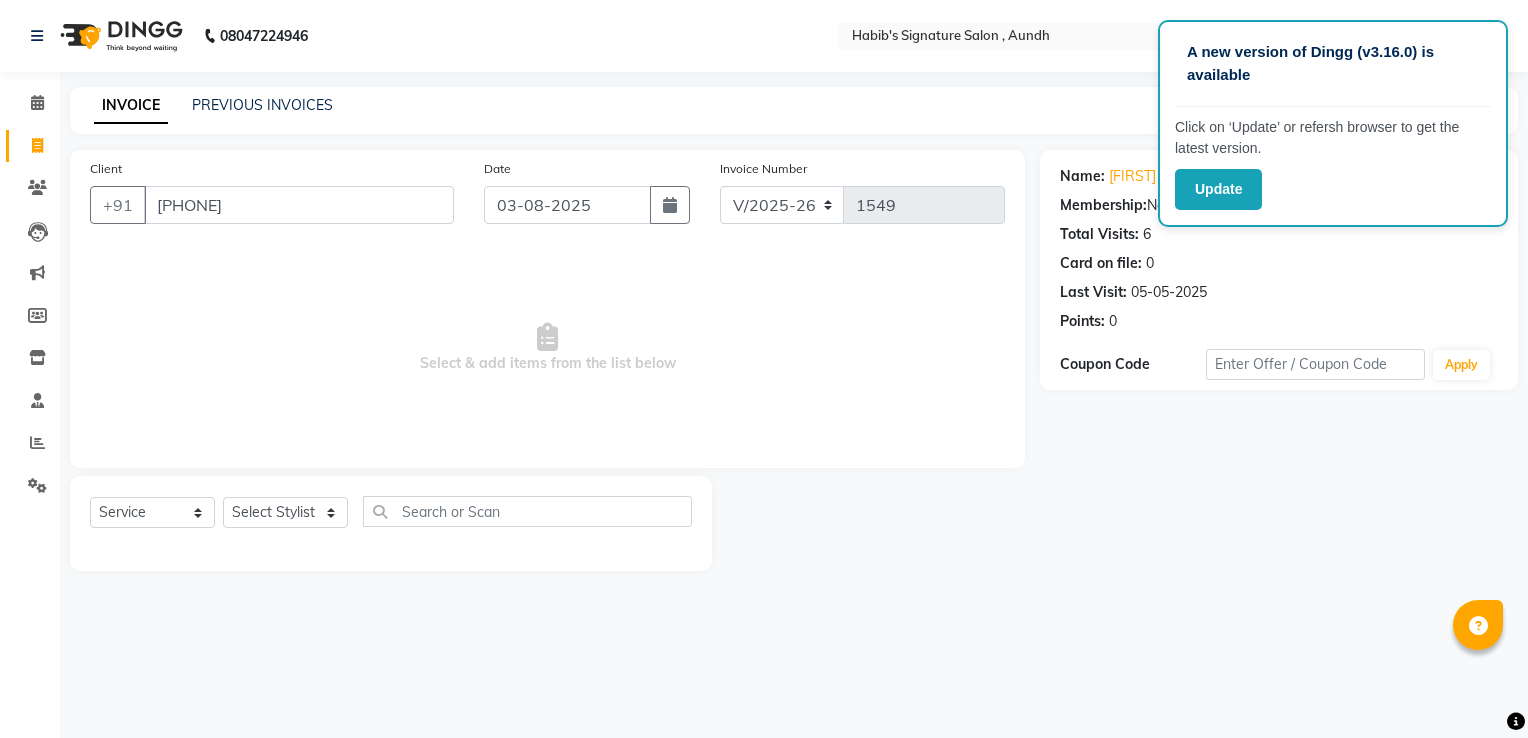 click on "Card on file:  0" 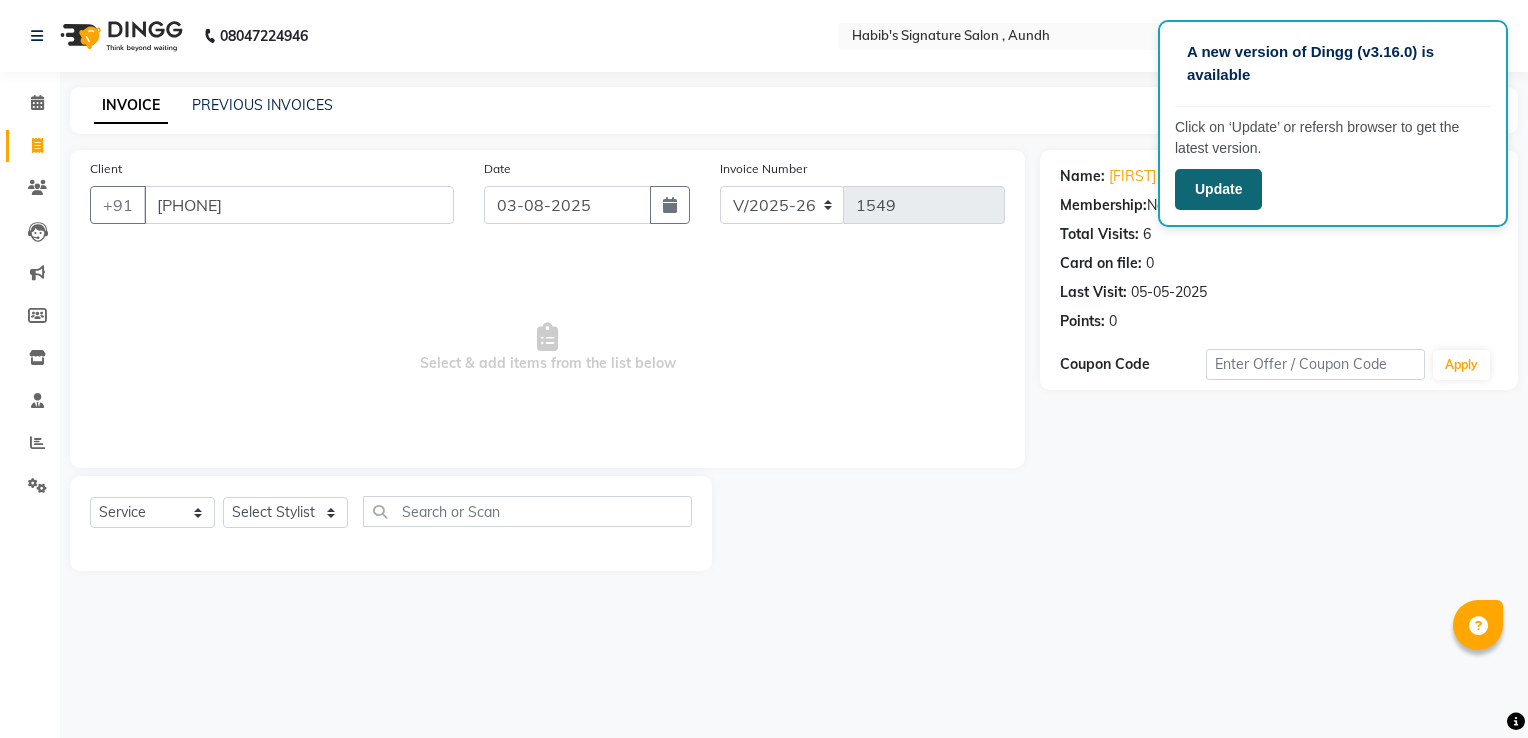click on "Update" 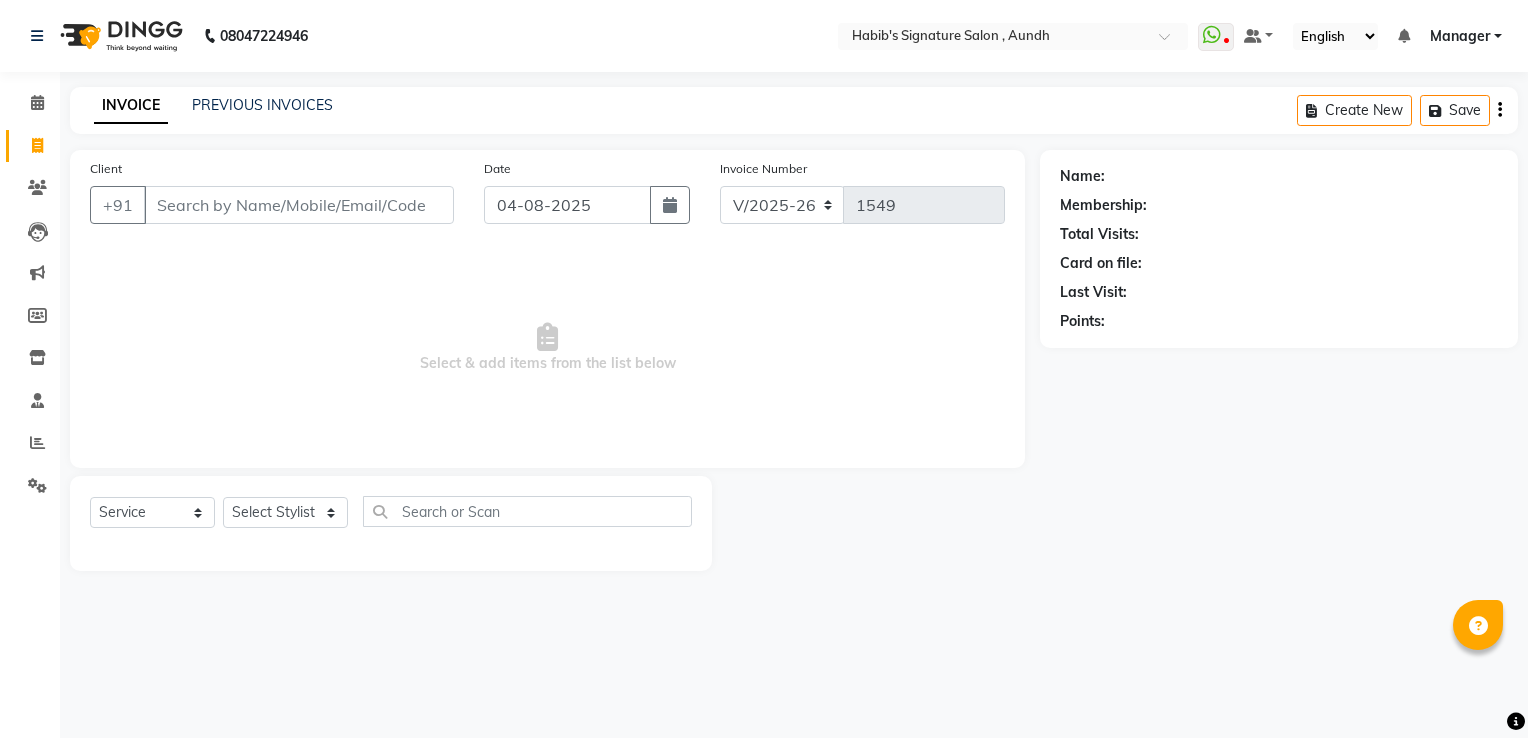 select on "6342" 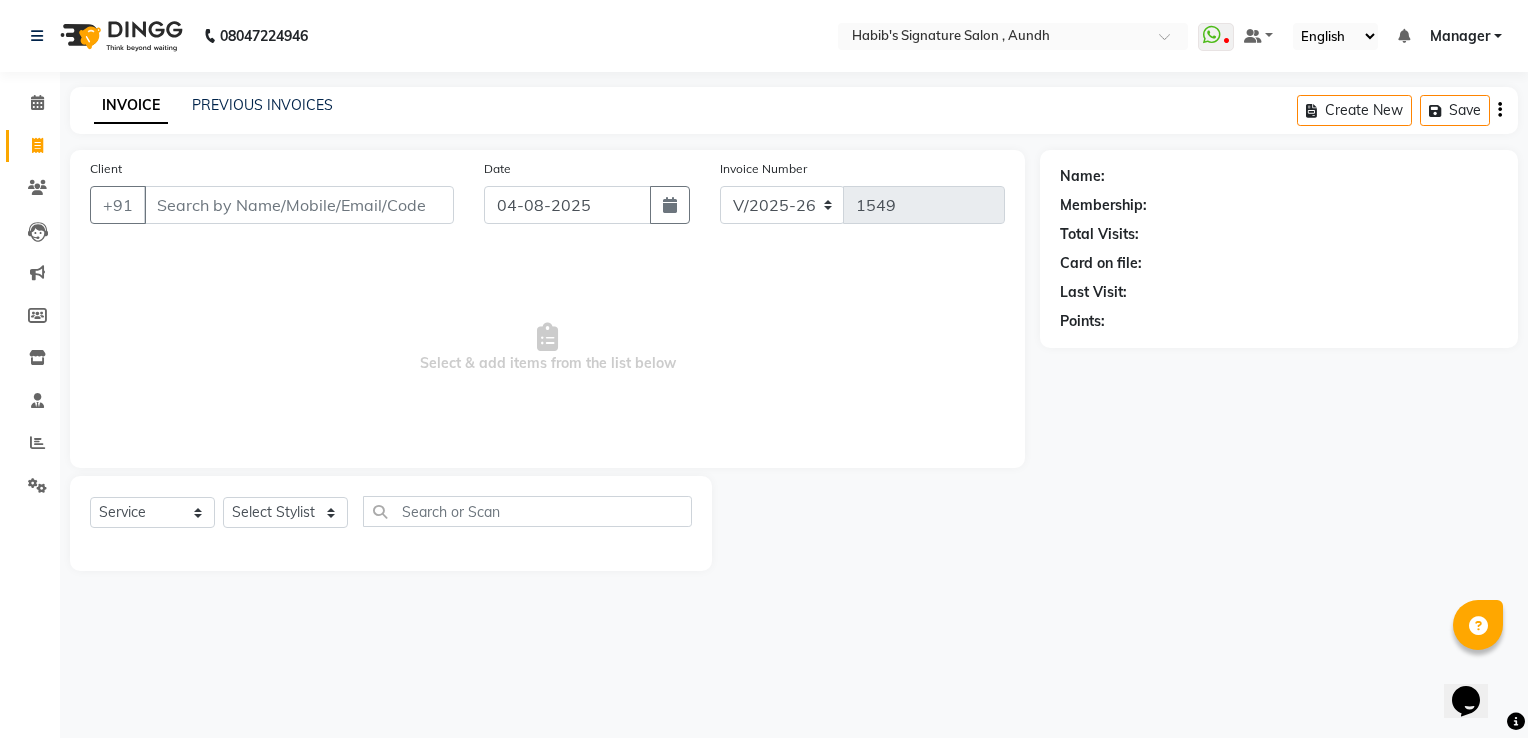 scroll, scrollTop: 0, scrollLeft: 0, axis: both 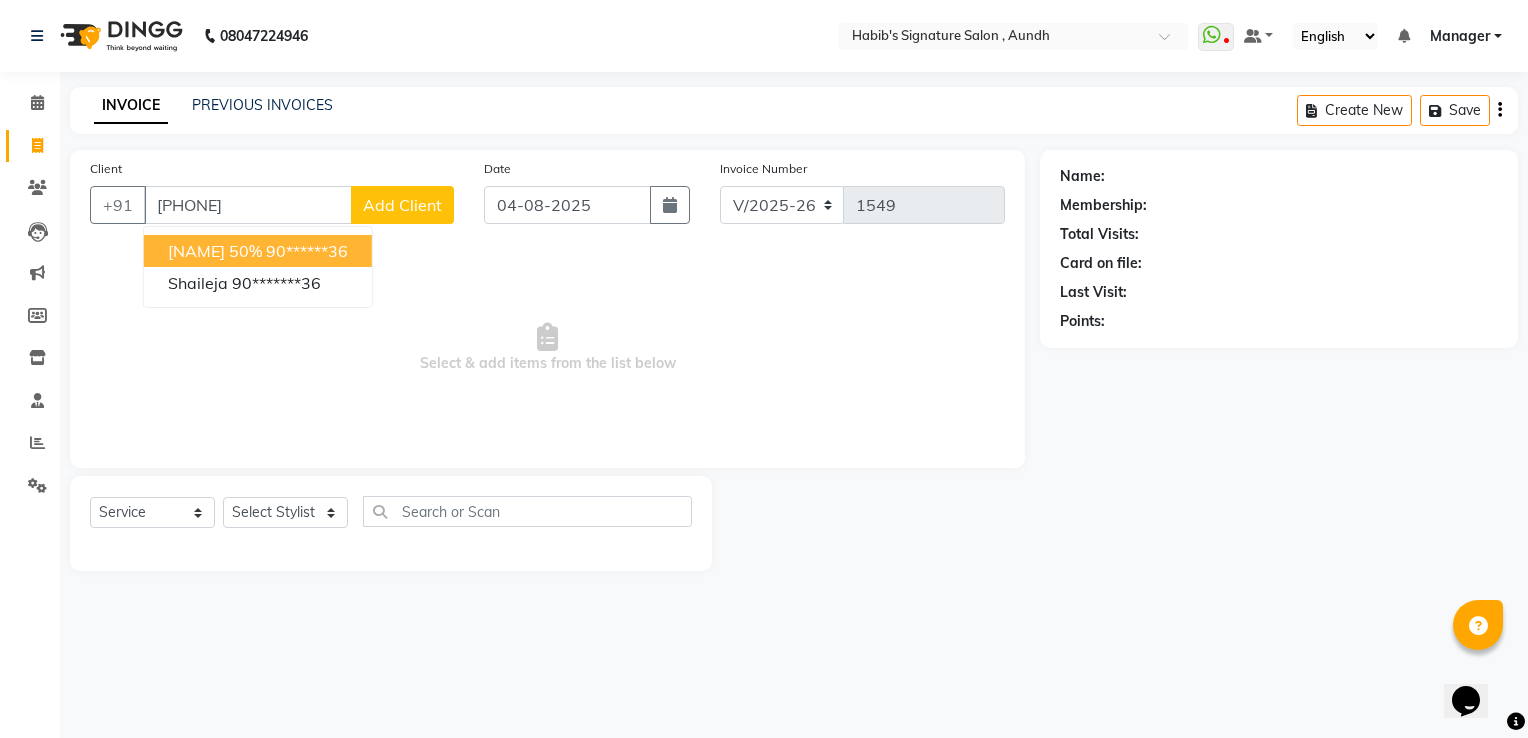 click on "SHAILAJ   50%" at bounding box center [215, 251] 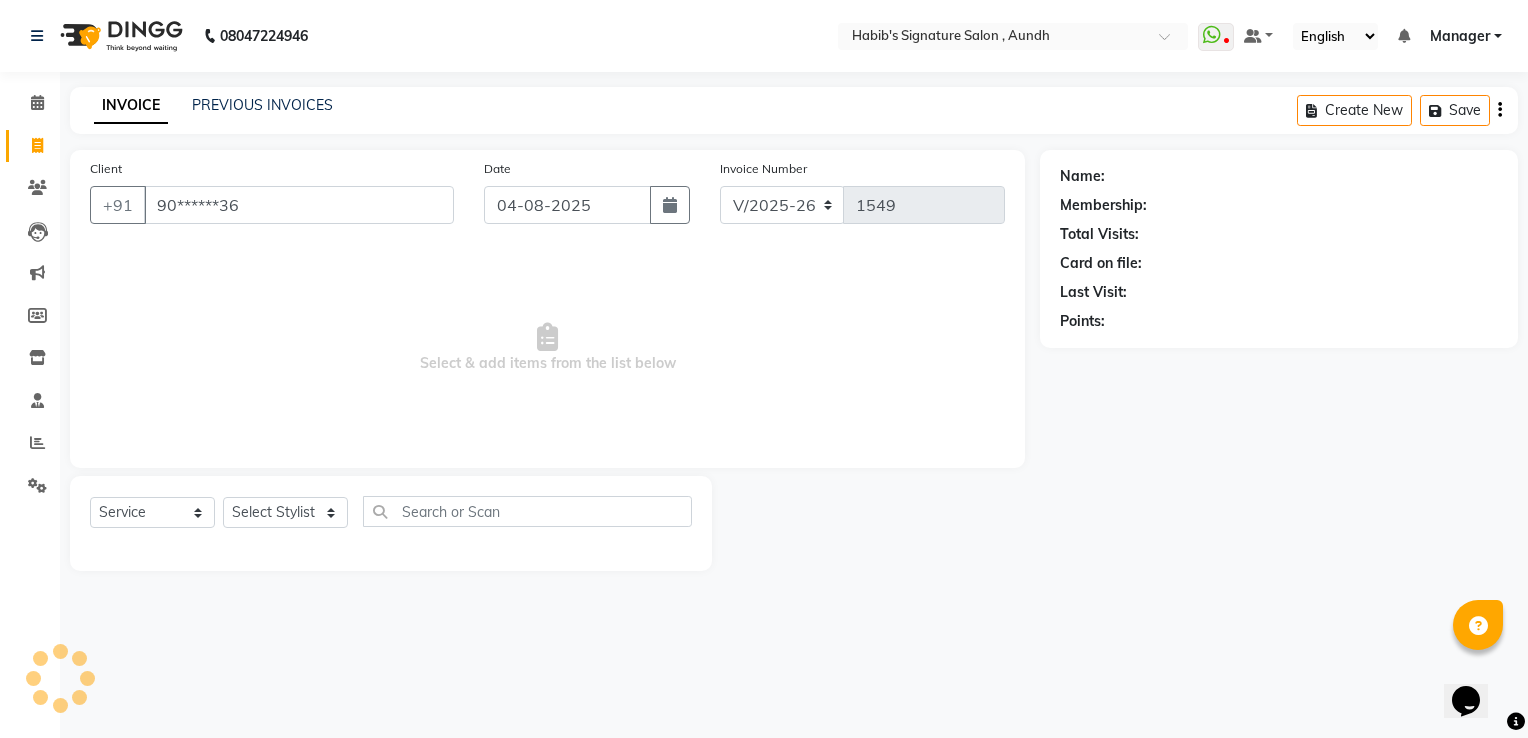 type on "90******36" 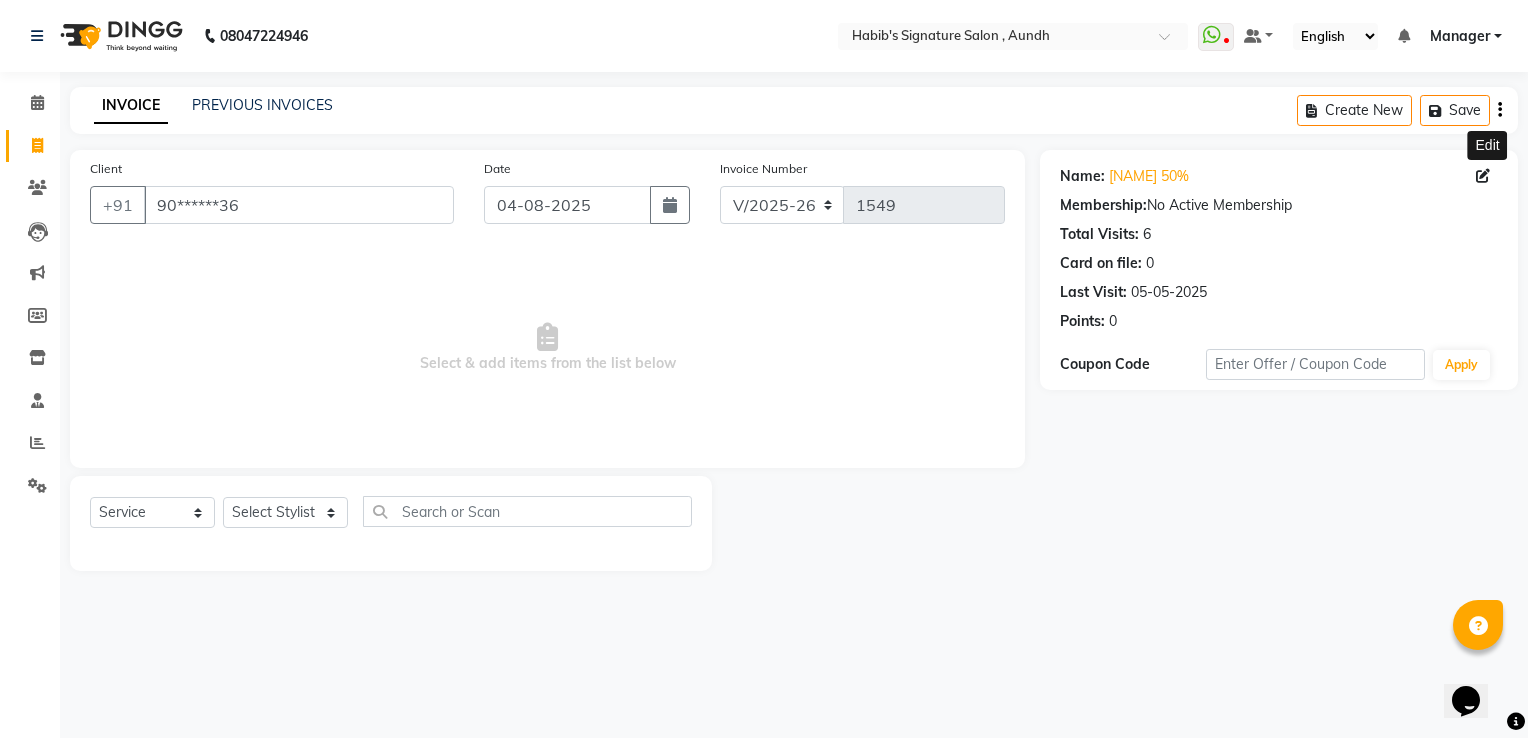 click 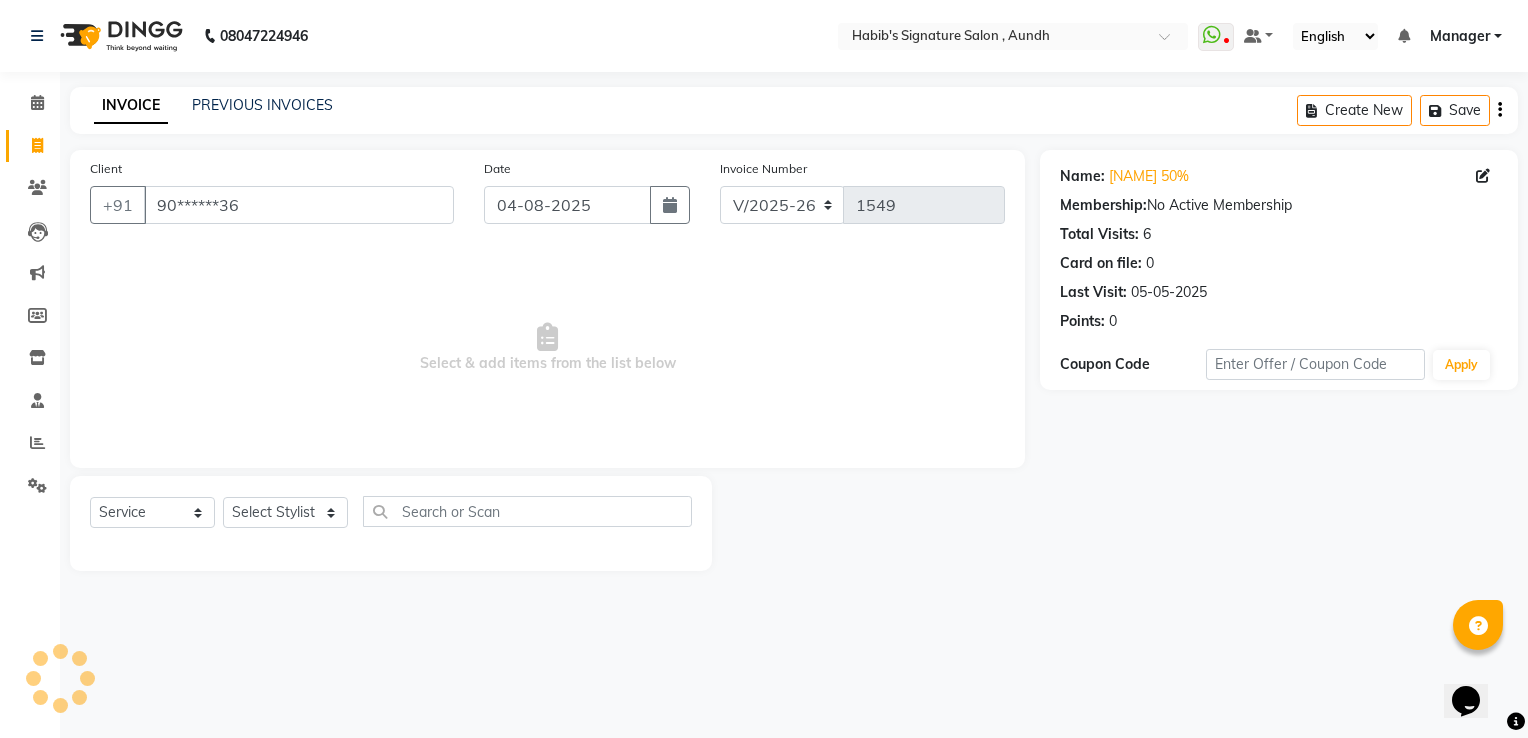 select on "22" 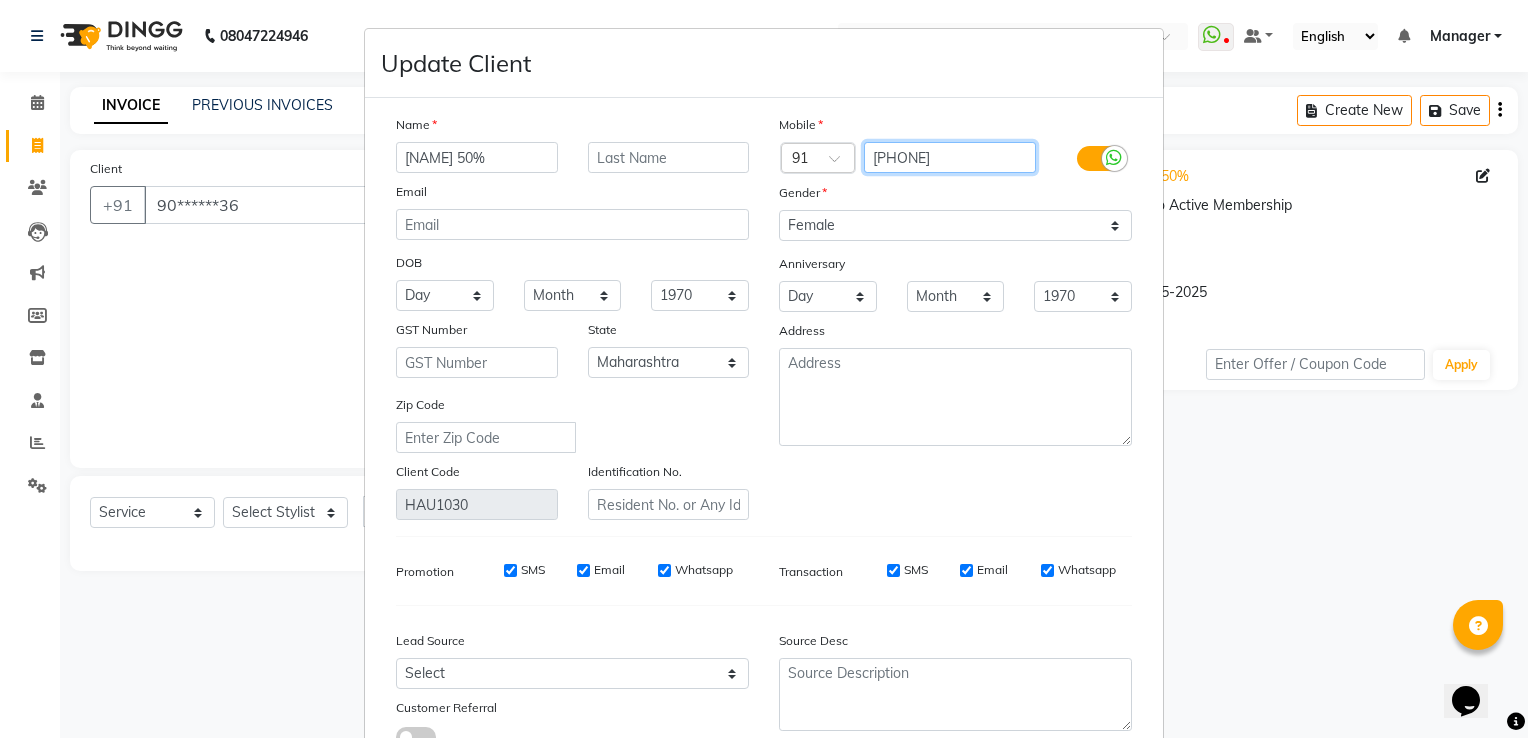 click on "9004242636" at bounding box center [950, 157] 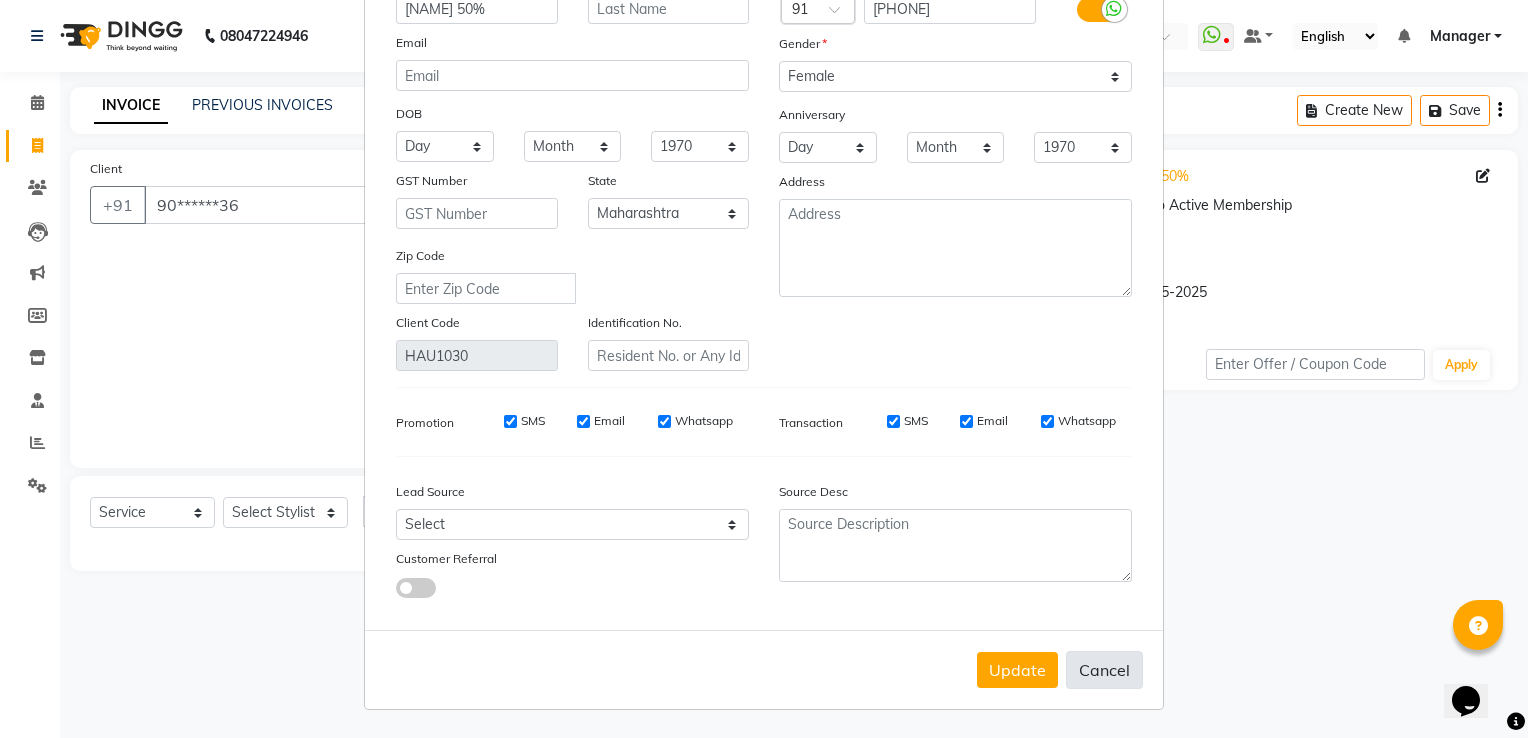 click on "Cancel" at bounding box center (1104, 670) 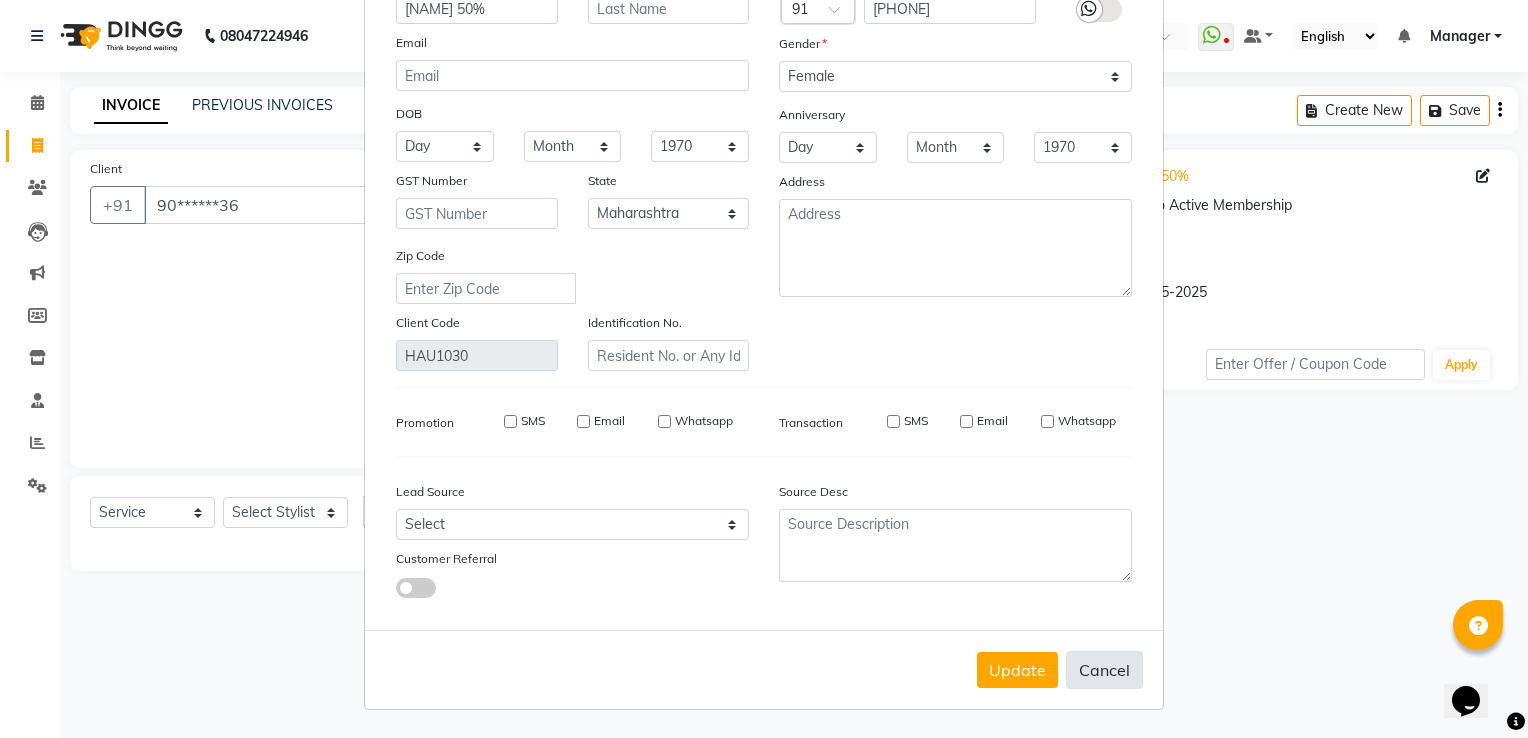 type 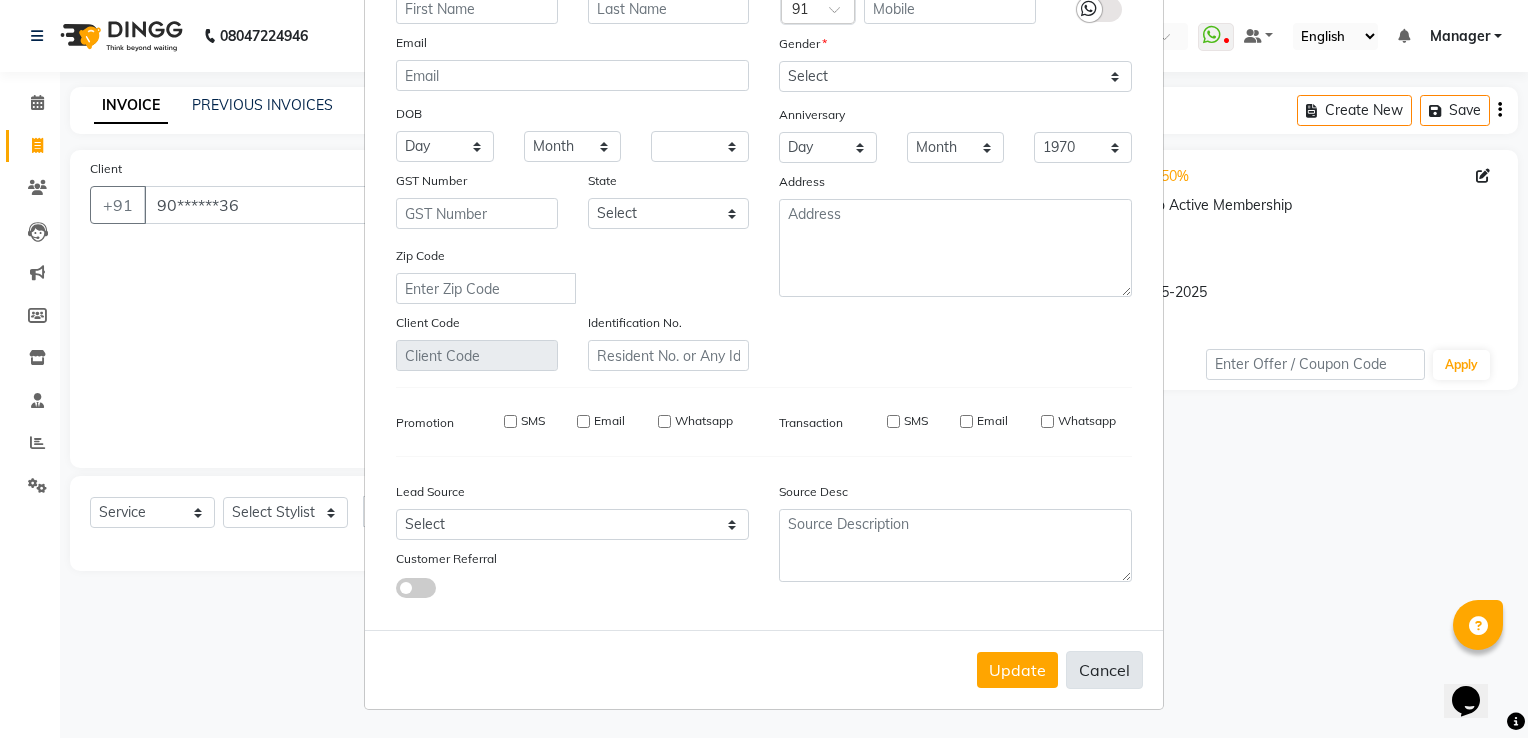 select 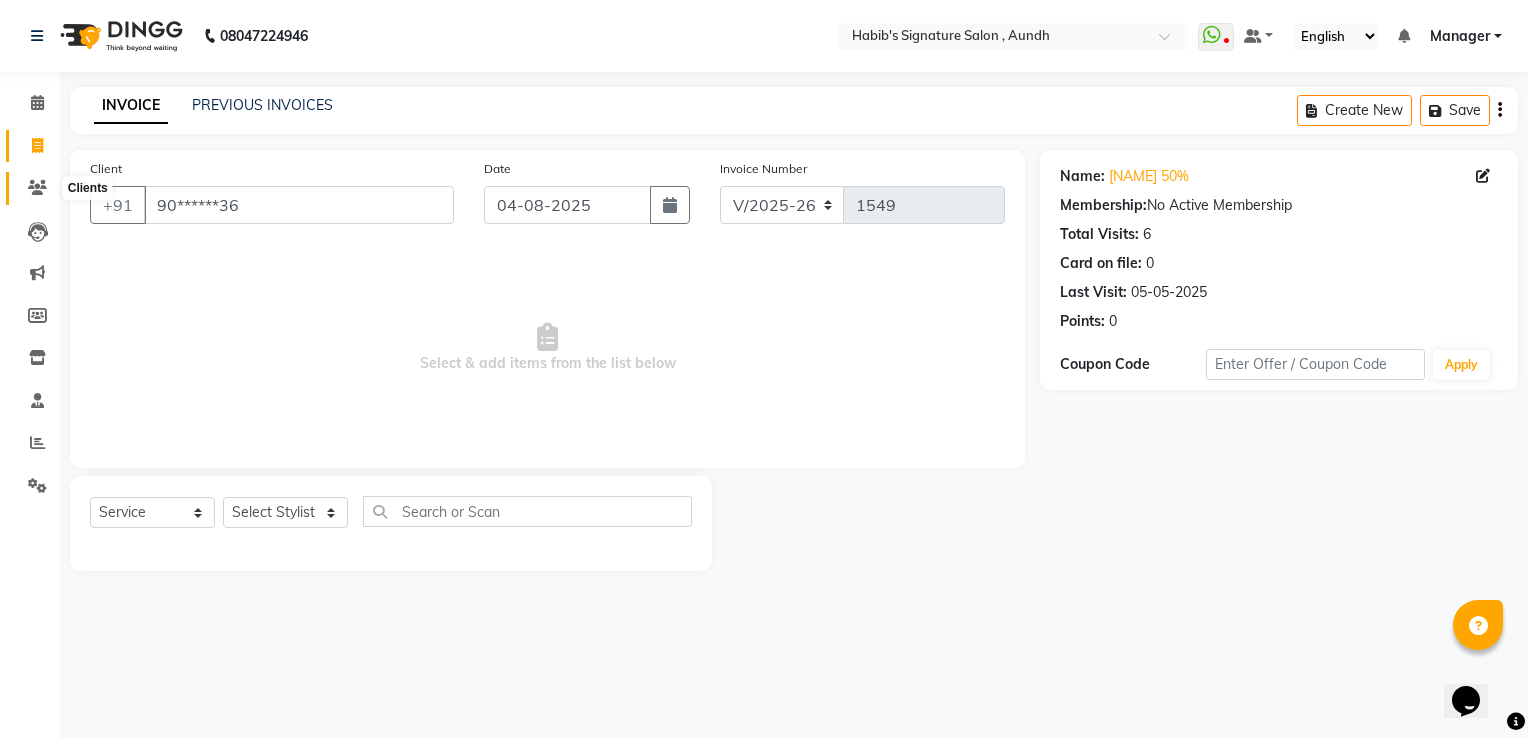 click 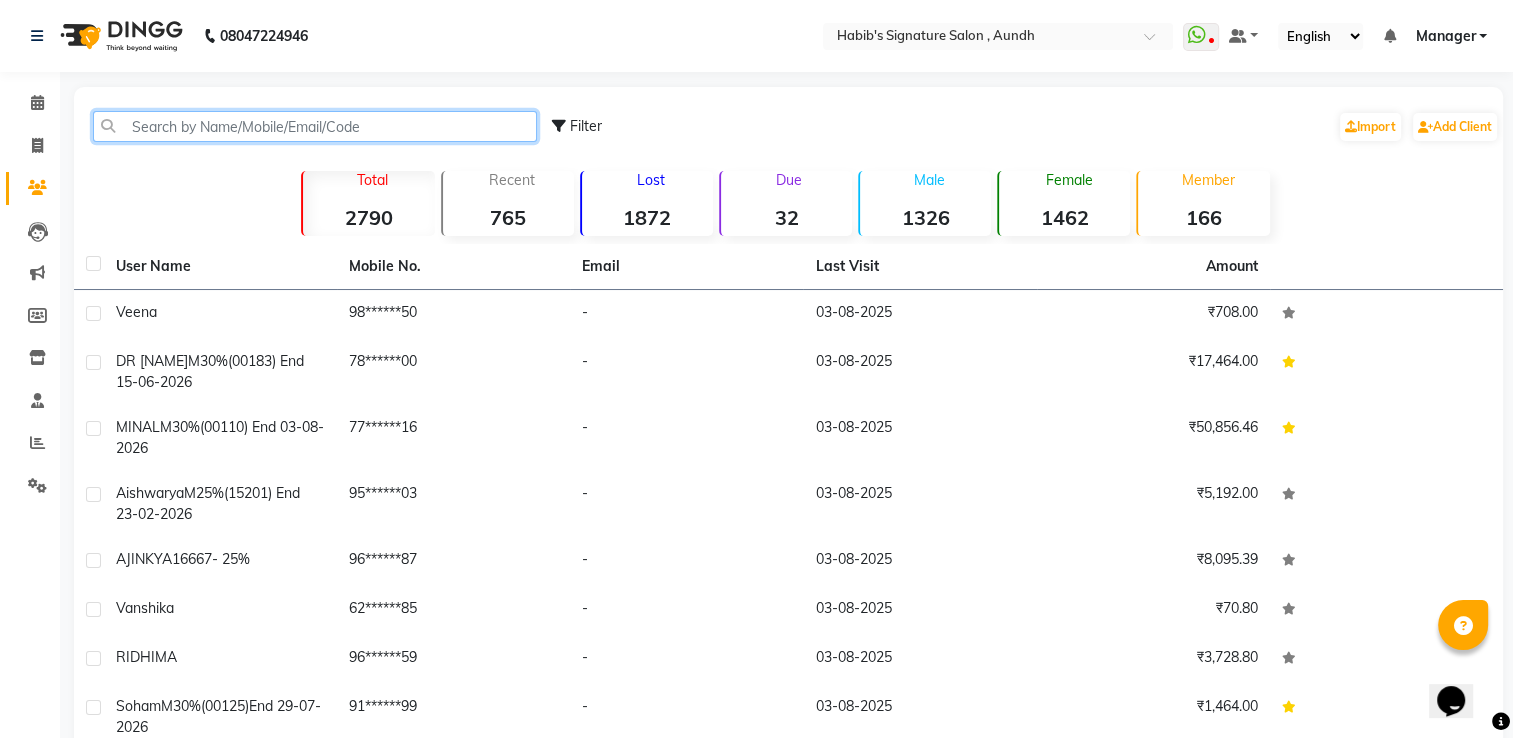 click 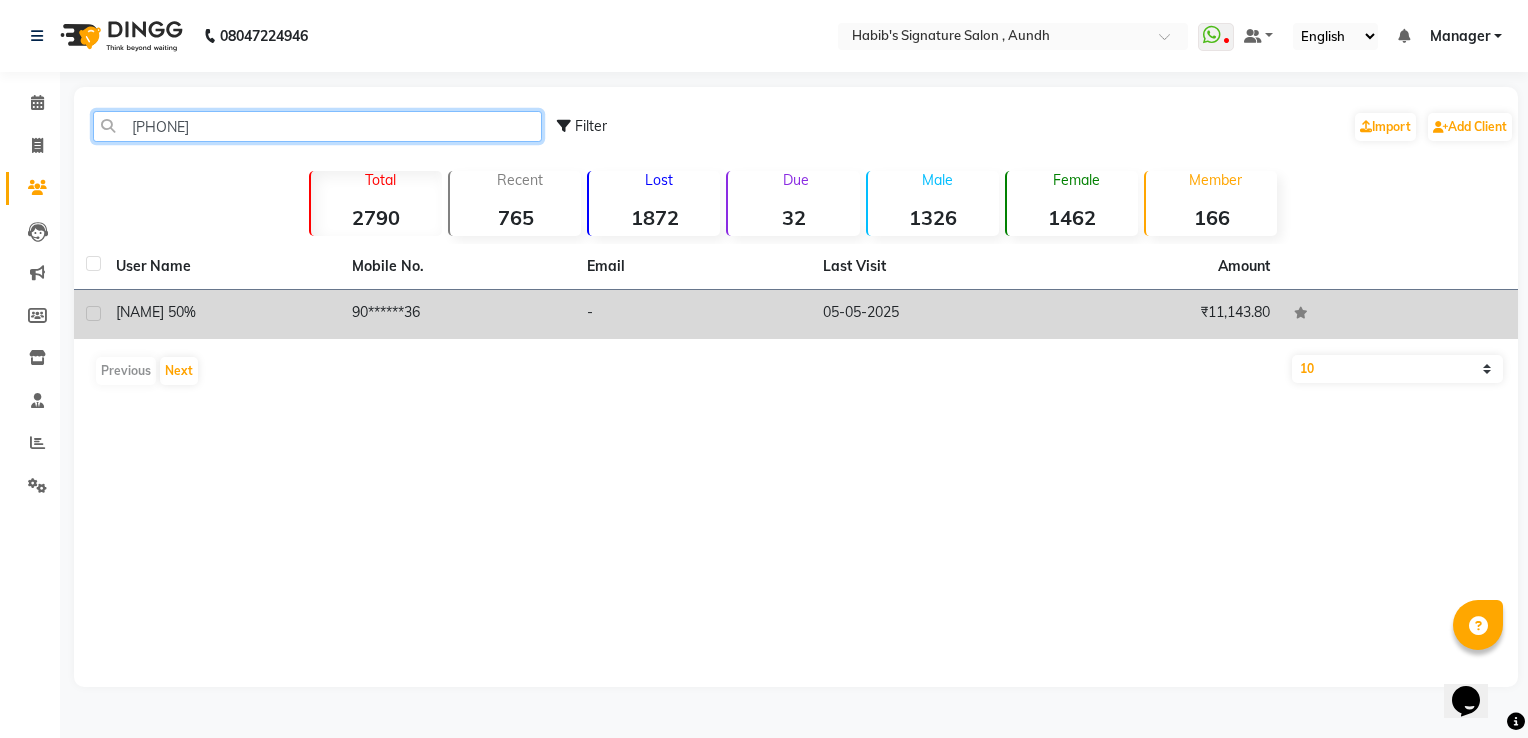 type on "9004242636" 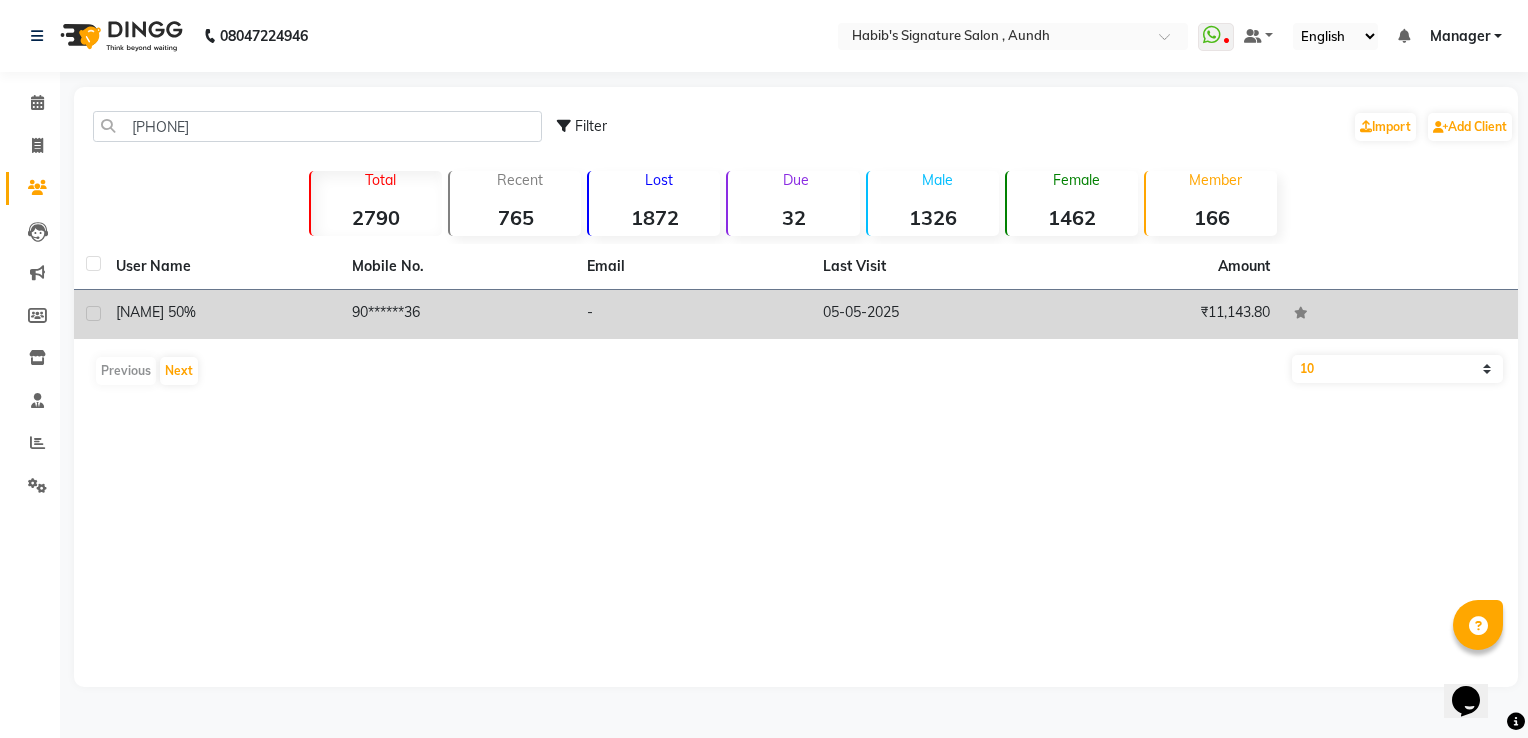 click on "SHAILAJ   50%" 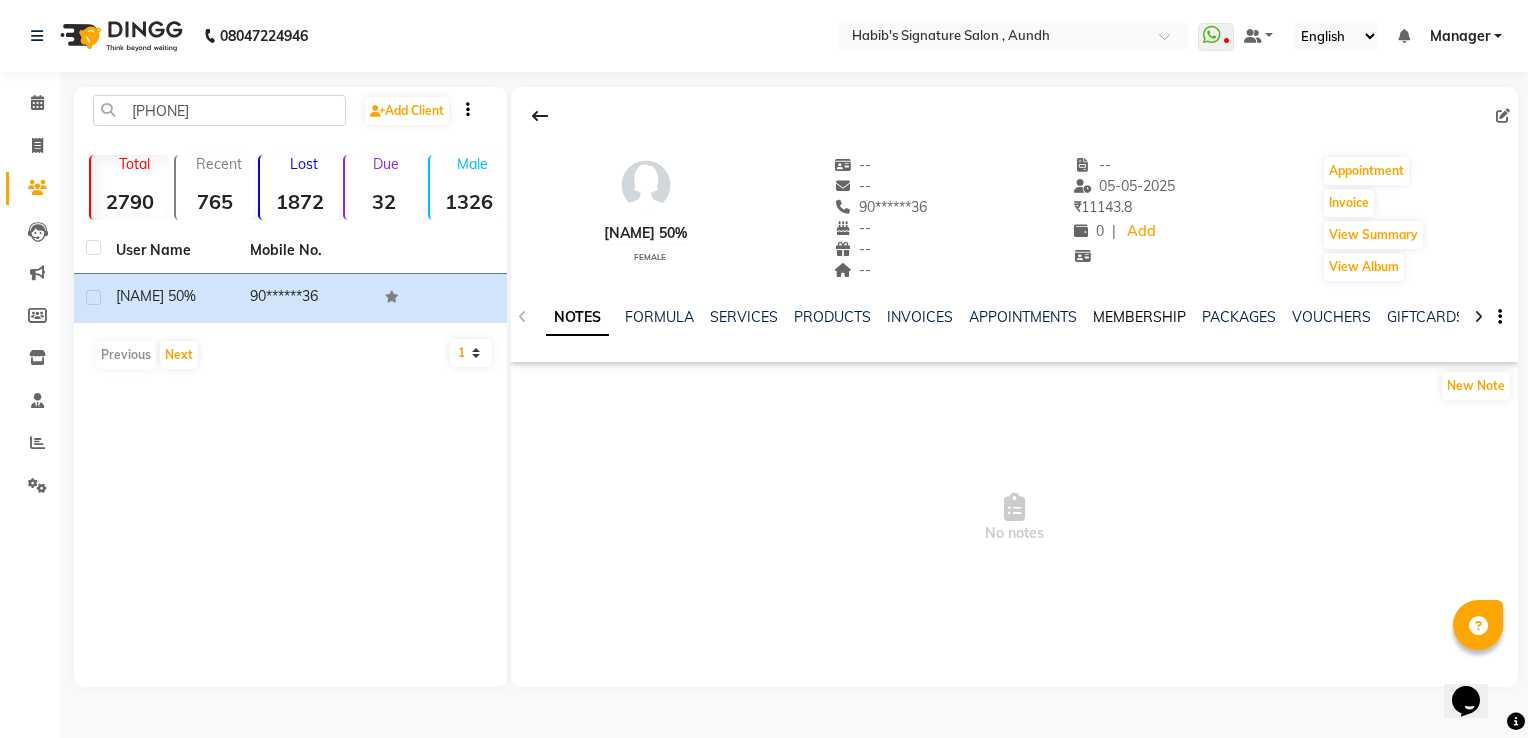 click on "MEMBERSHIP" 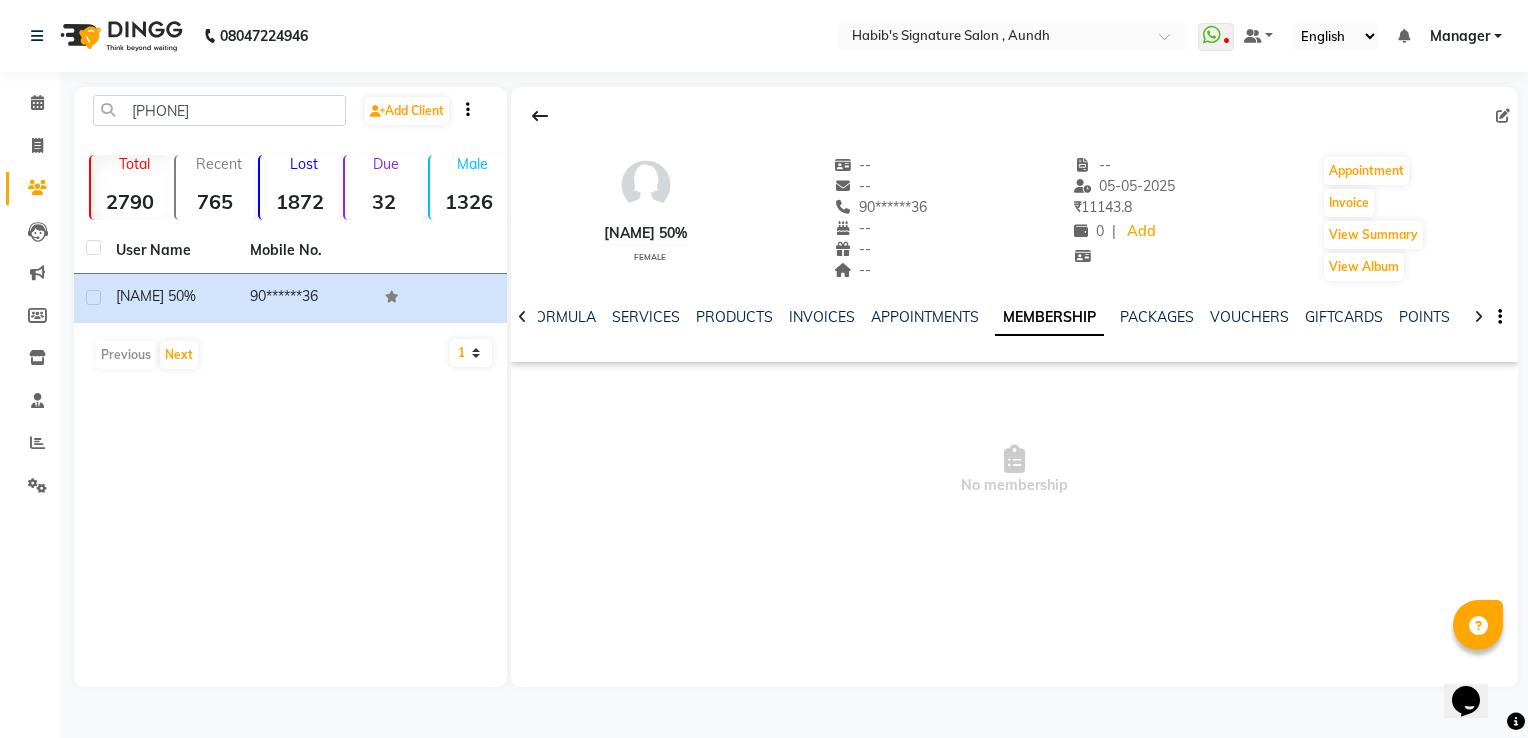 click on "MEMBERSHIP" 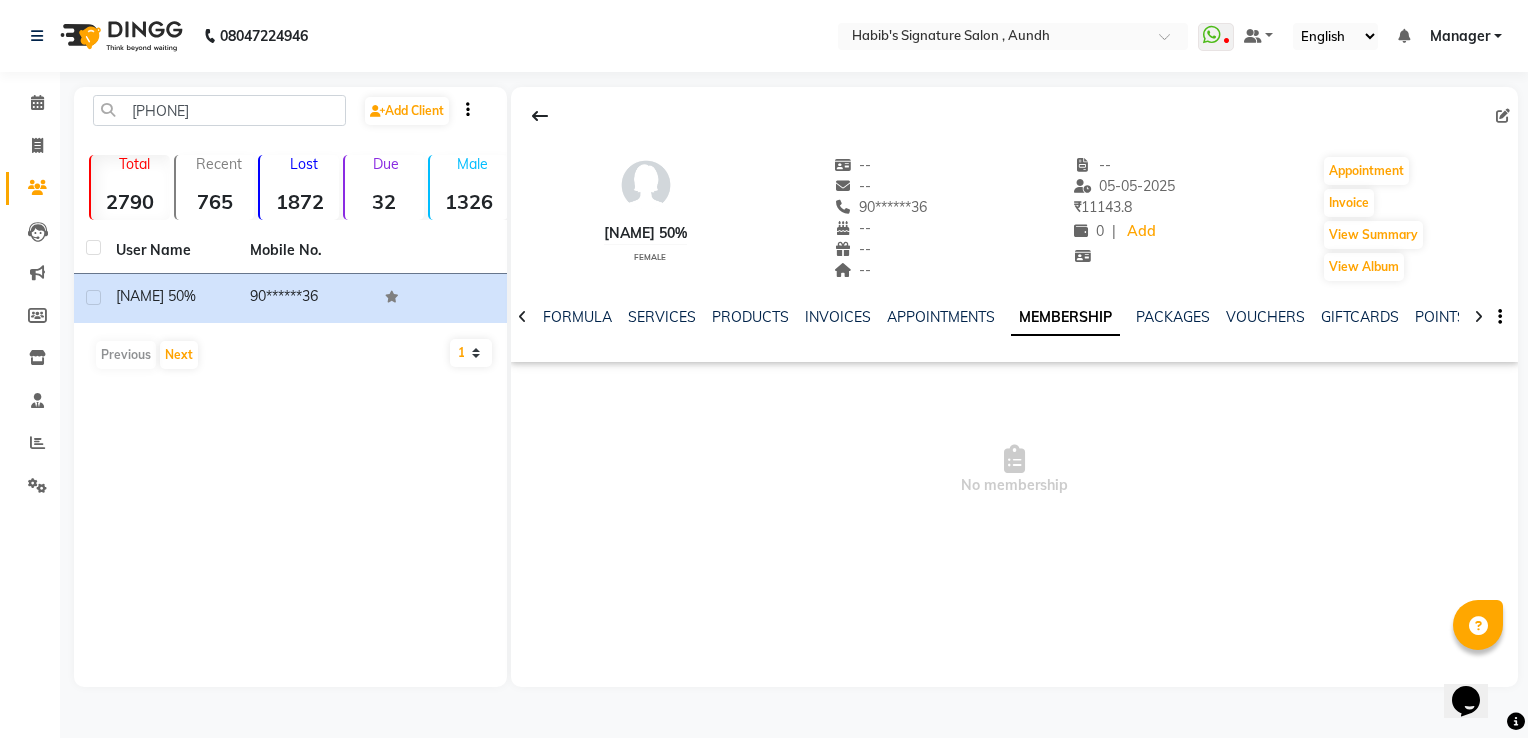 click 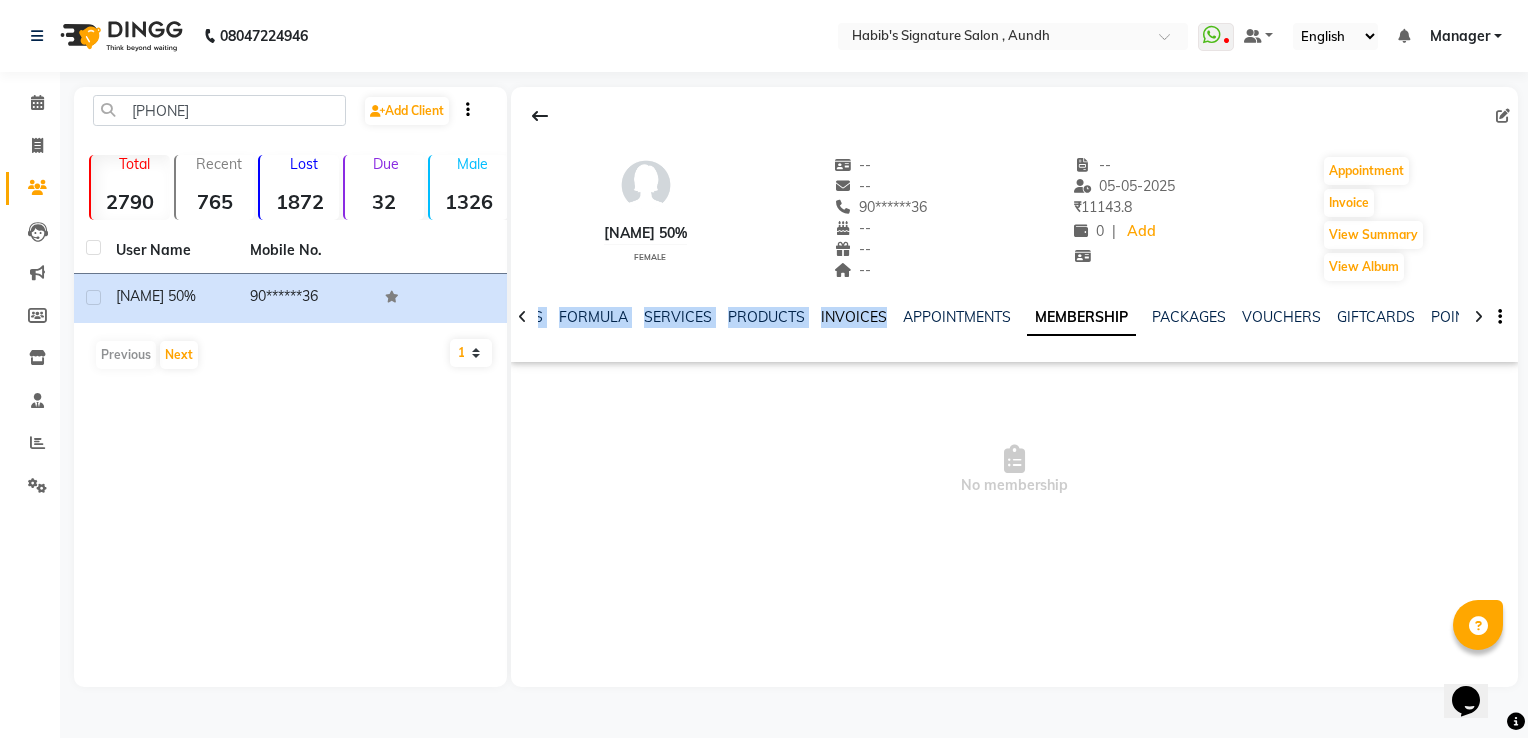 drag, startPoint x: 519, startPoint y: 318, endPoint x: 847, endPoint y: 318, distance: 328 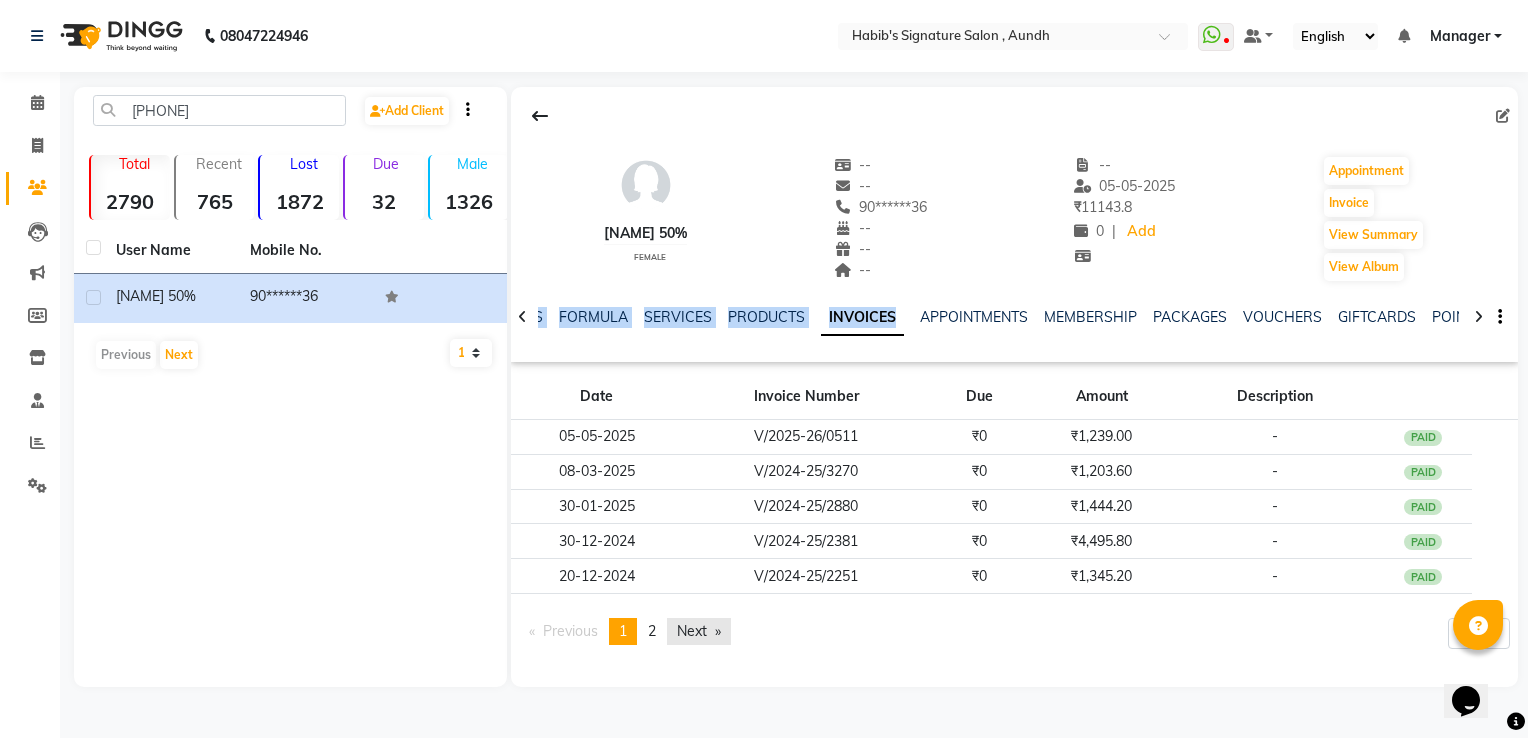 click on "Next  page" 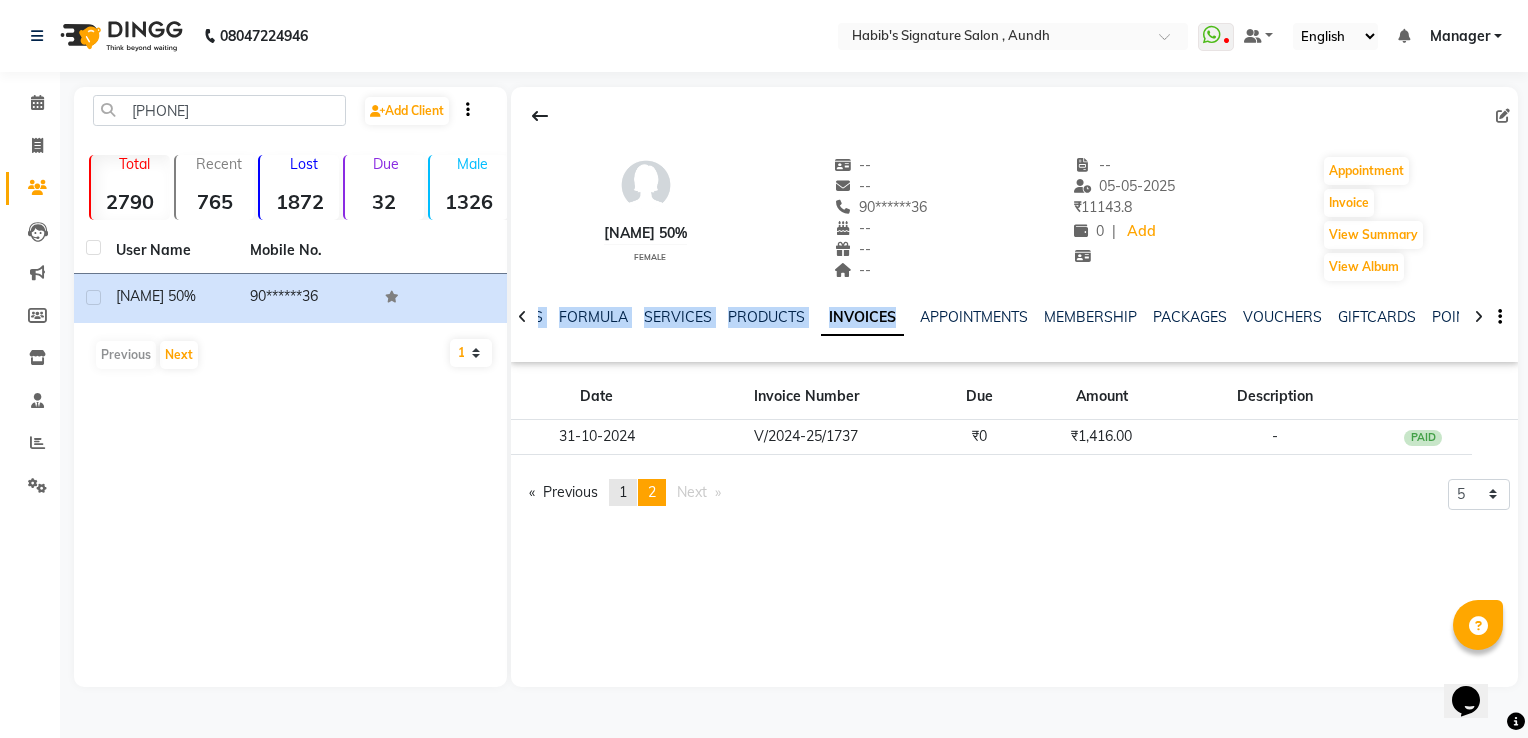 click on "1" 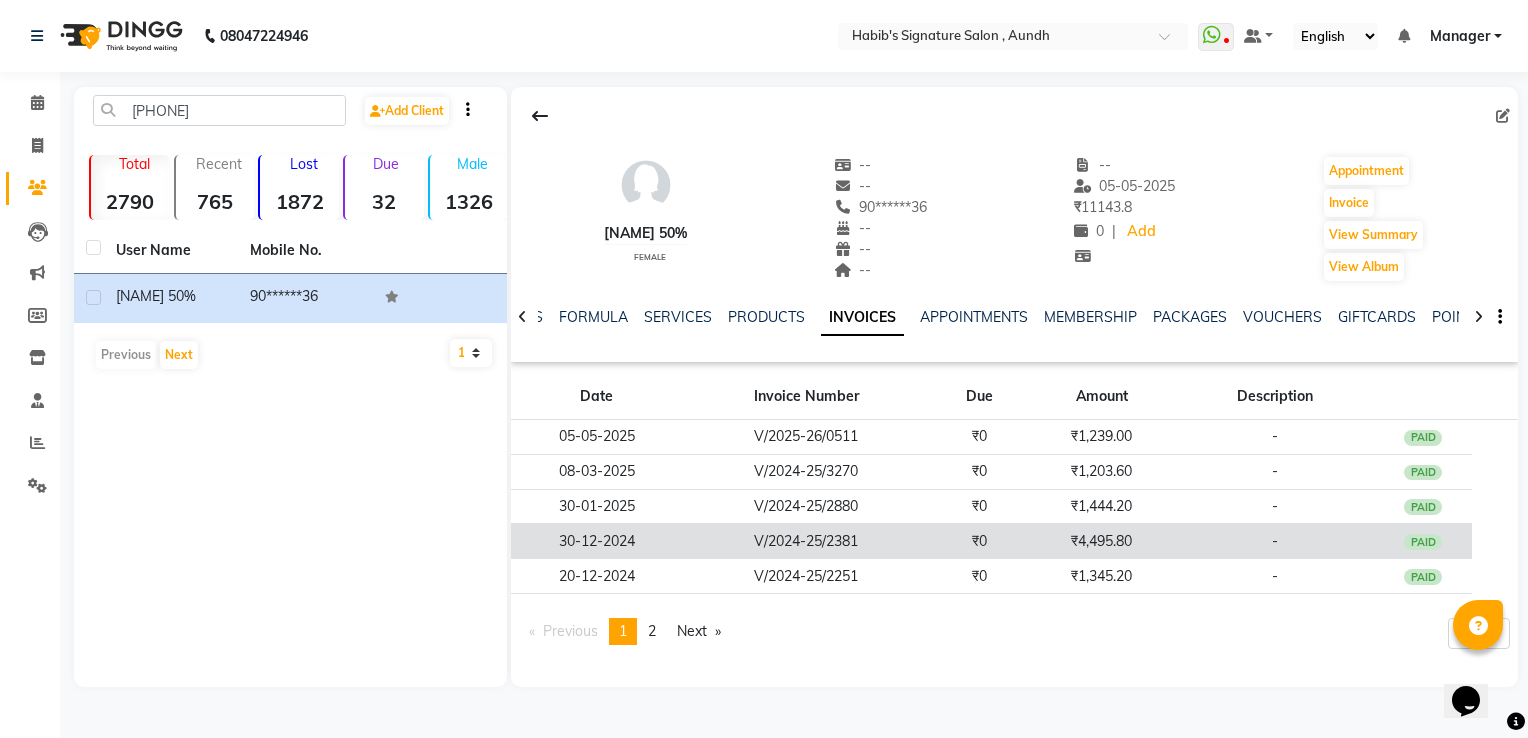 click on "₹4,495.80" 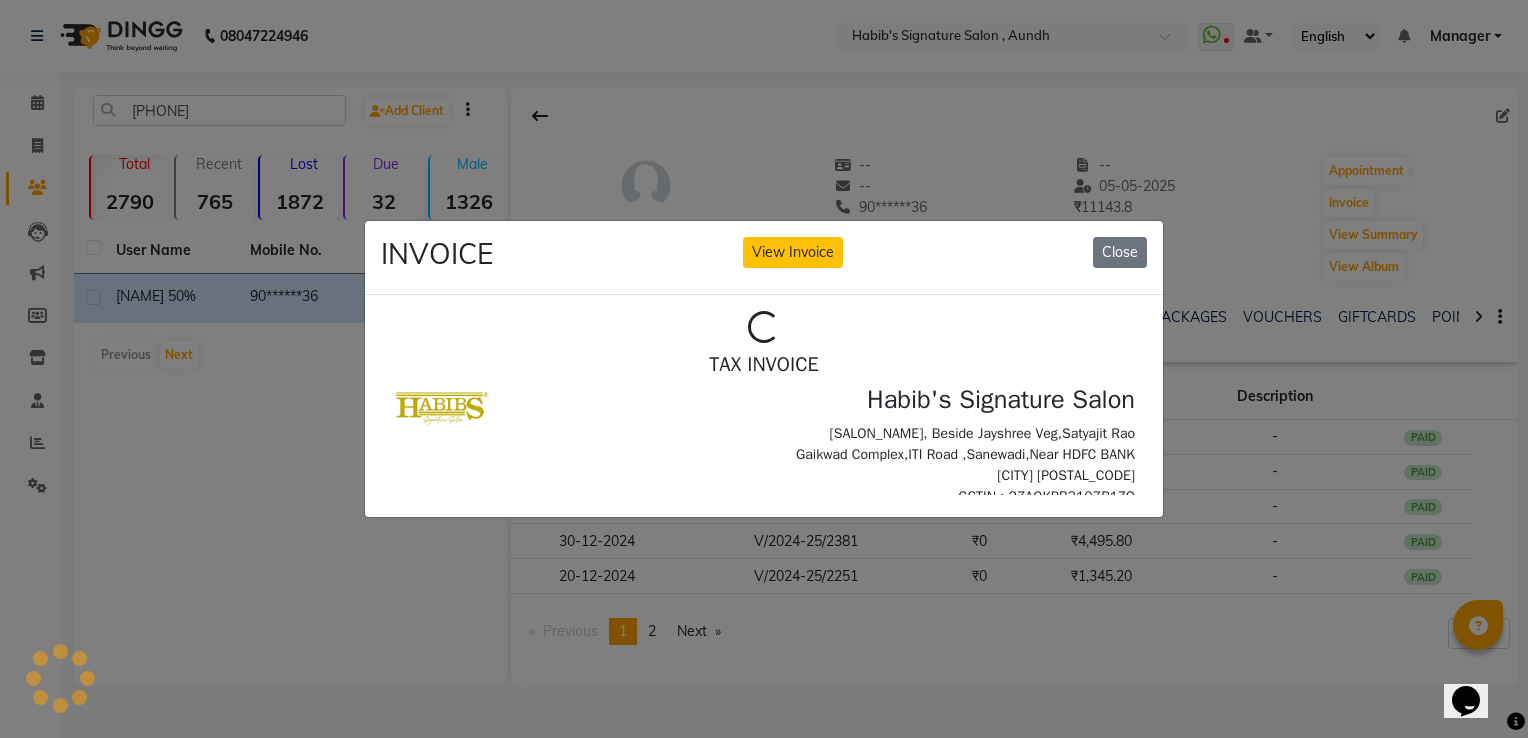 scroll, scrollTop: 0, scrollLeft: 0, axis: both 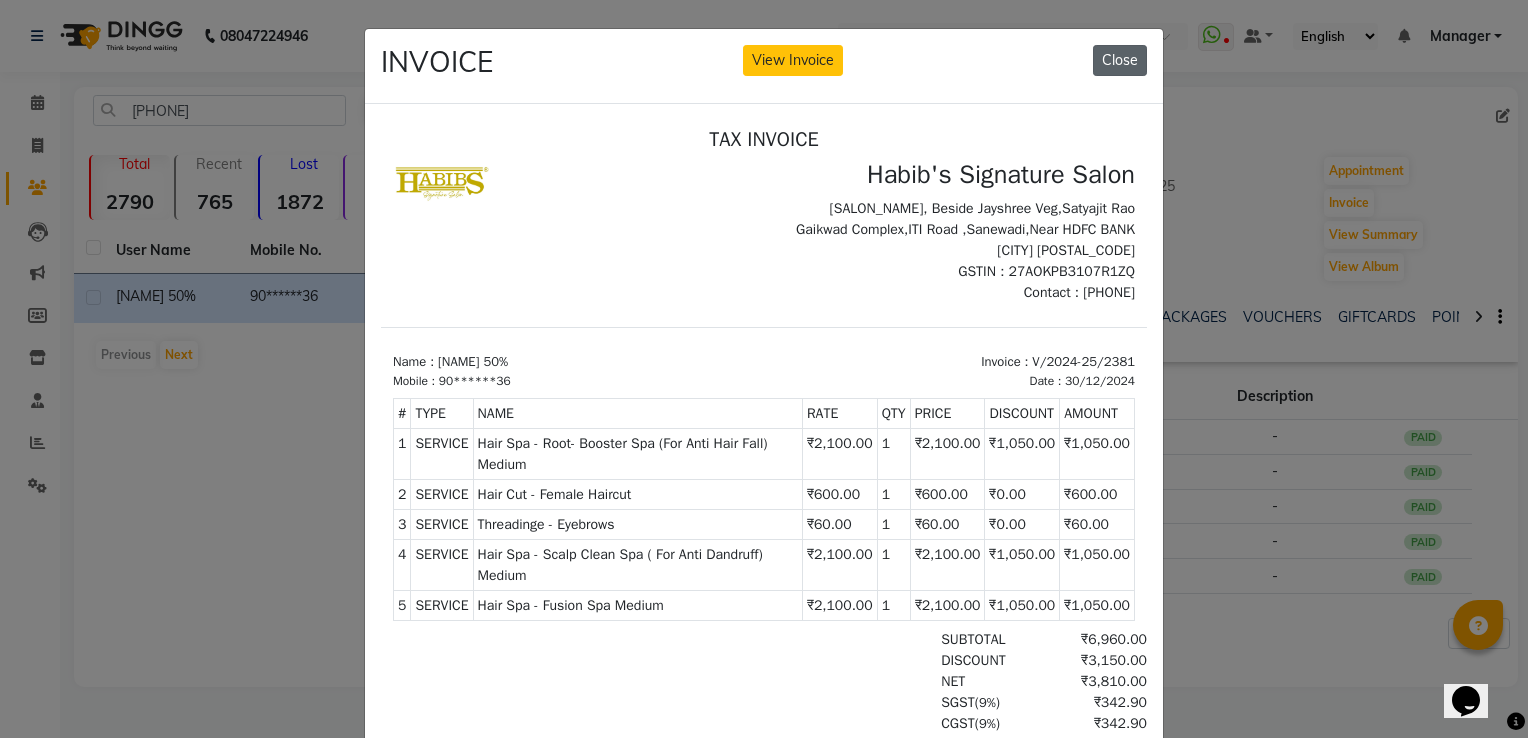 click on "Close" 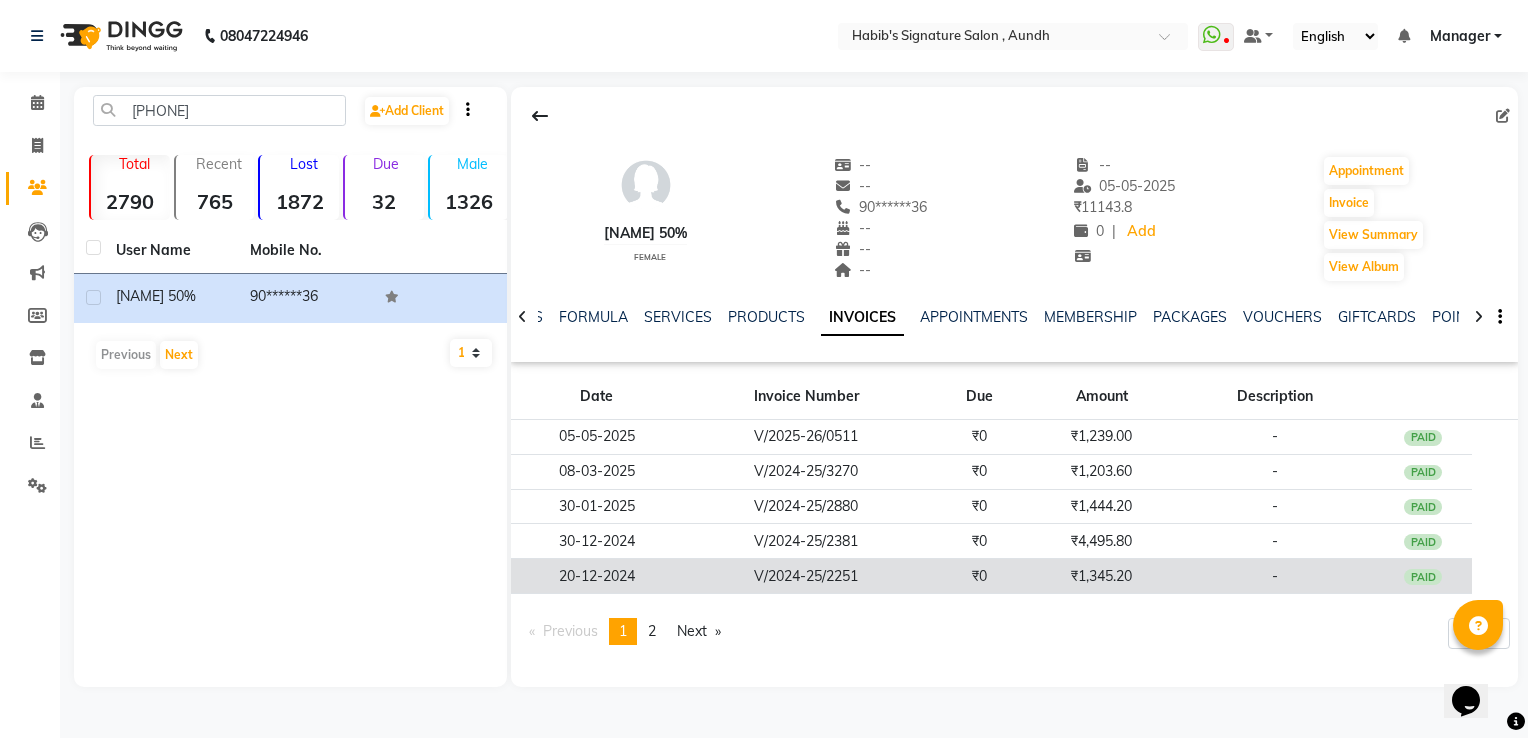 click on "₹1,345.20" 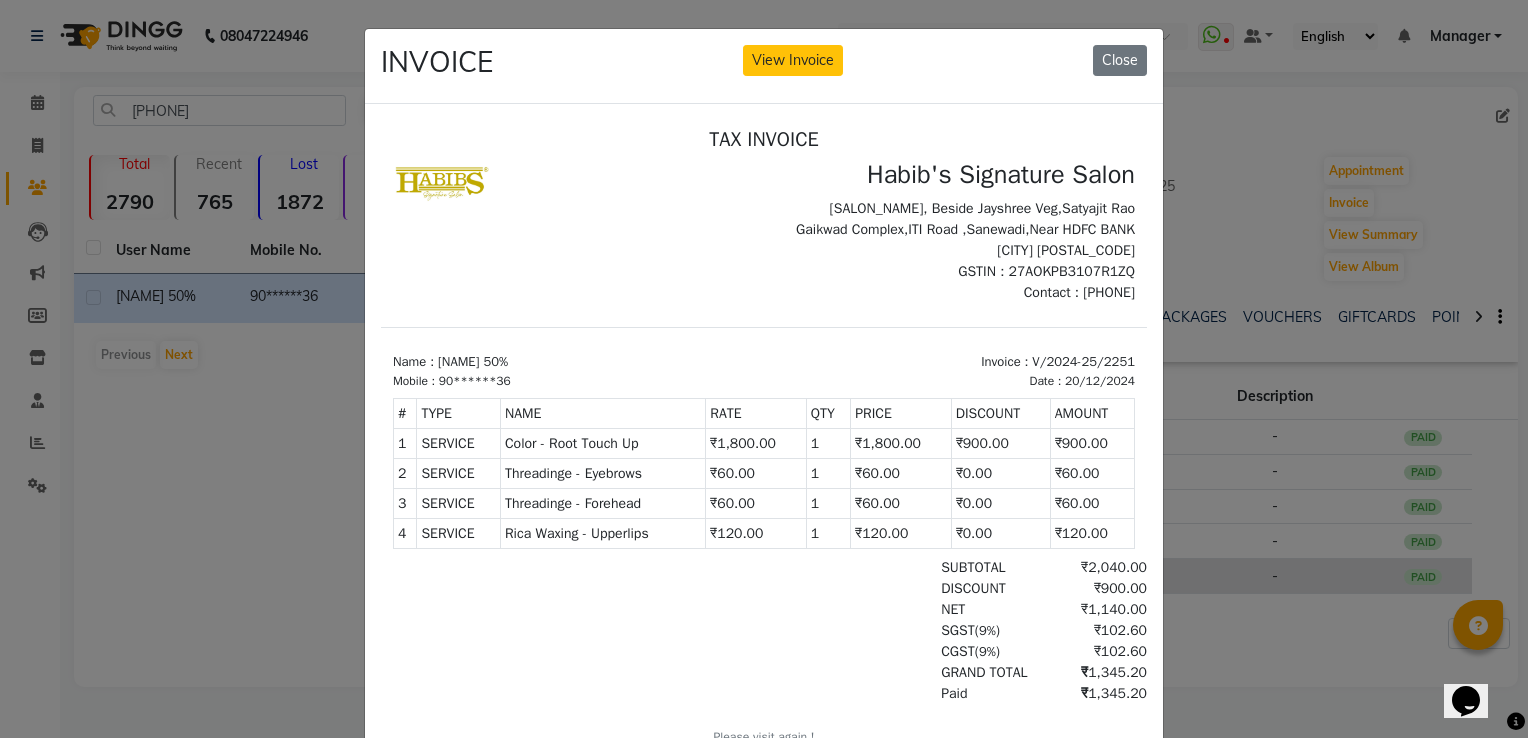 scroll, scrollTop: 0, scrollLeft: 0, axis: both 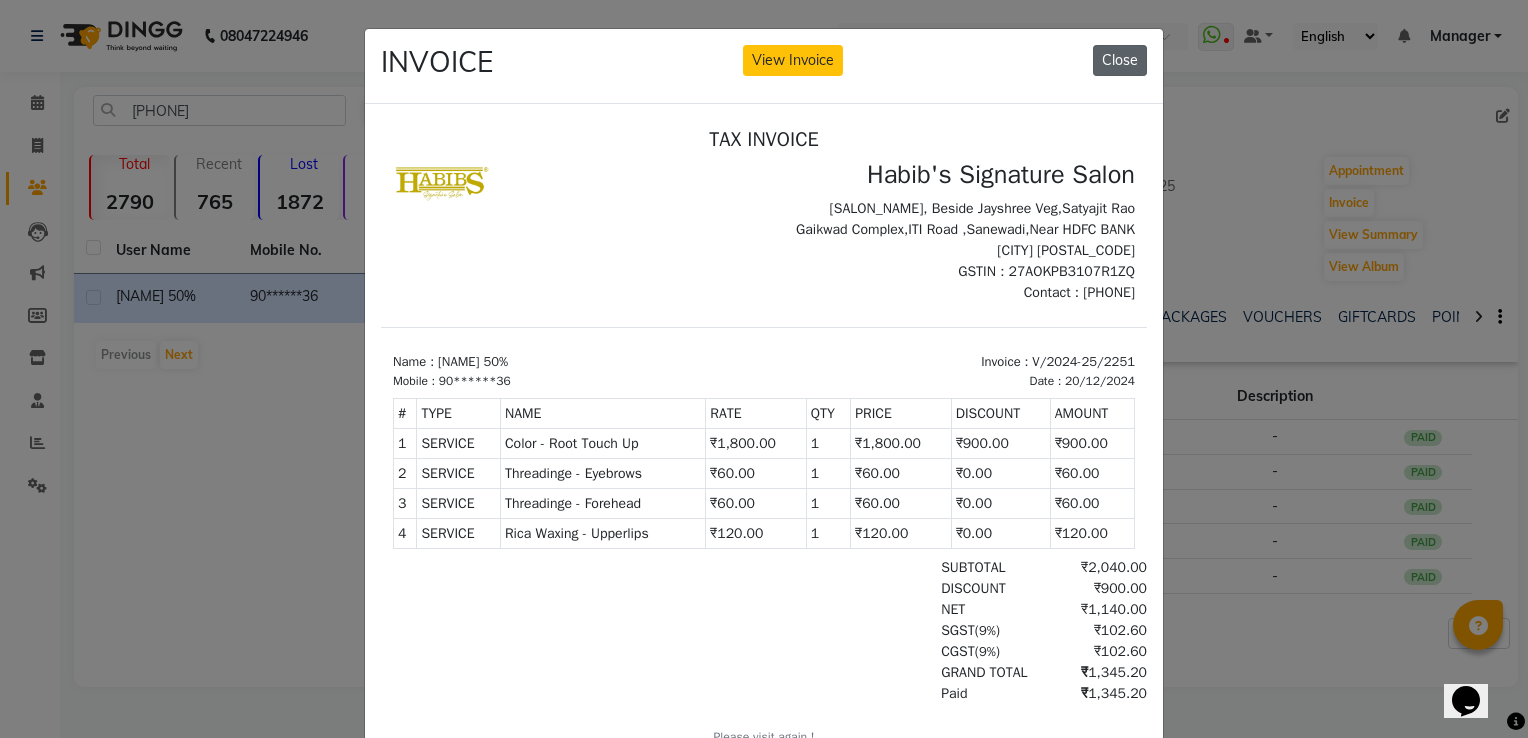 click on "Close" 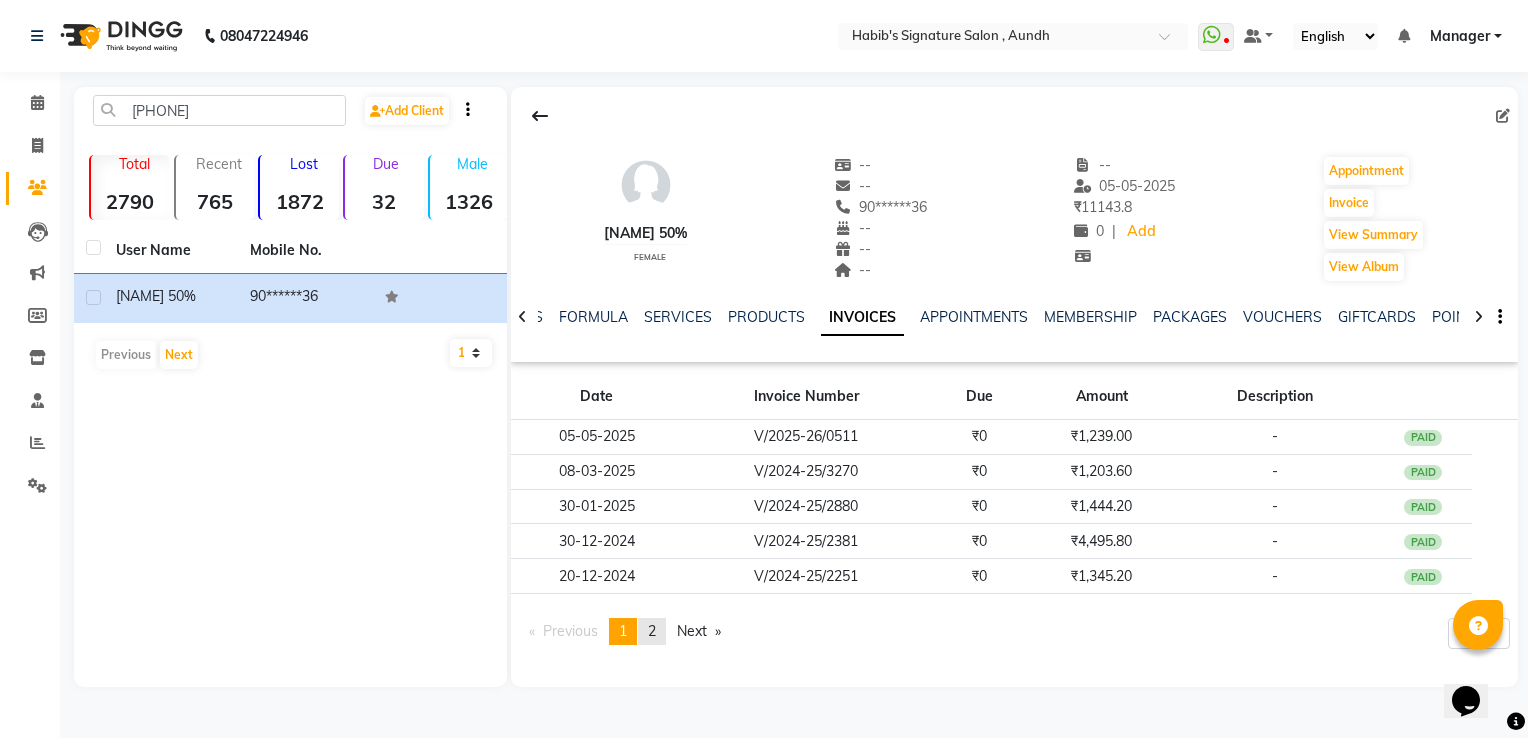click on "page  2" 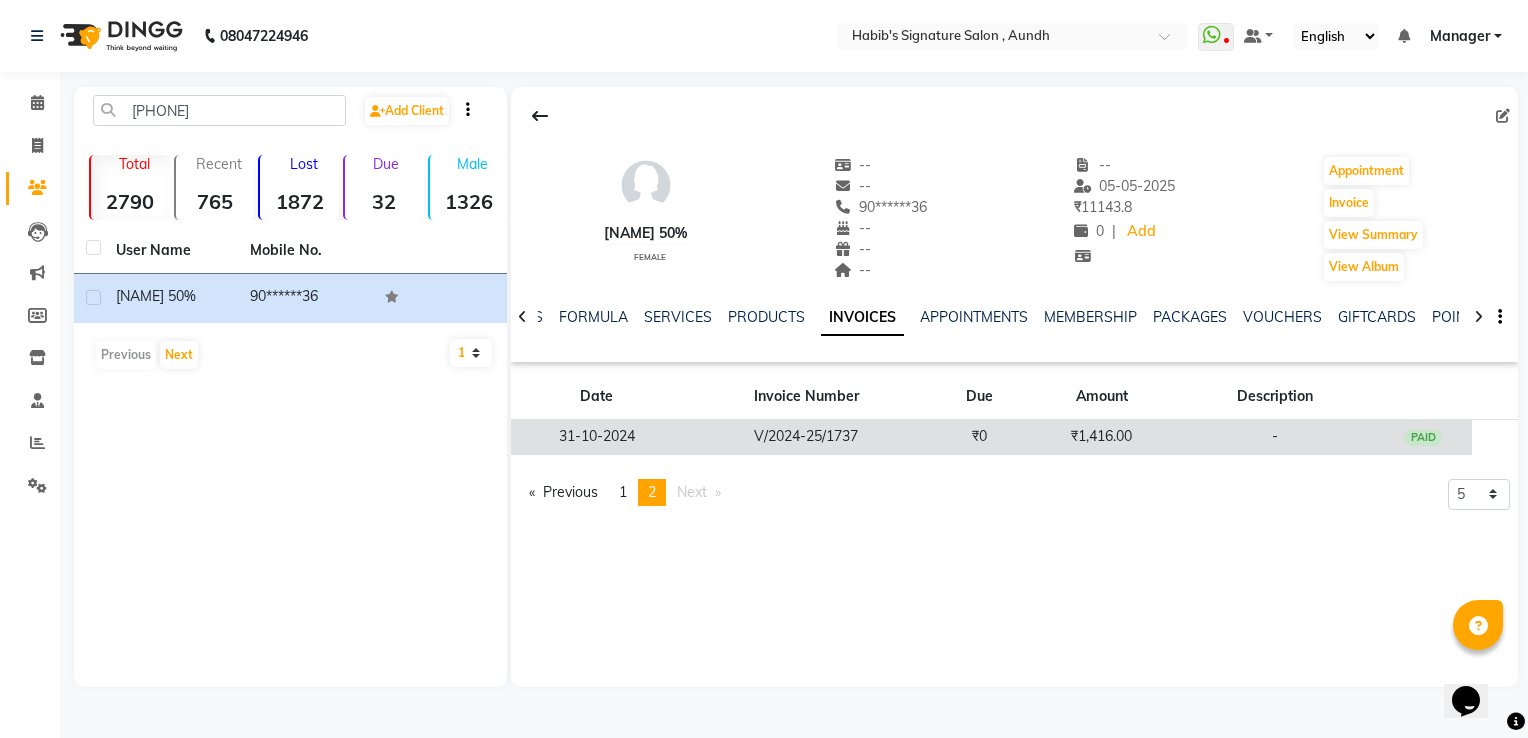 click on "₹1,416.00" 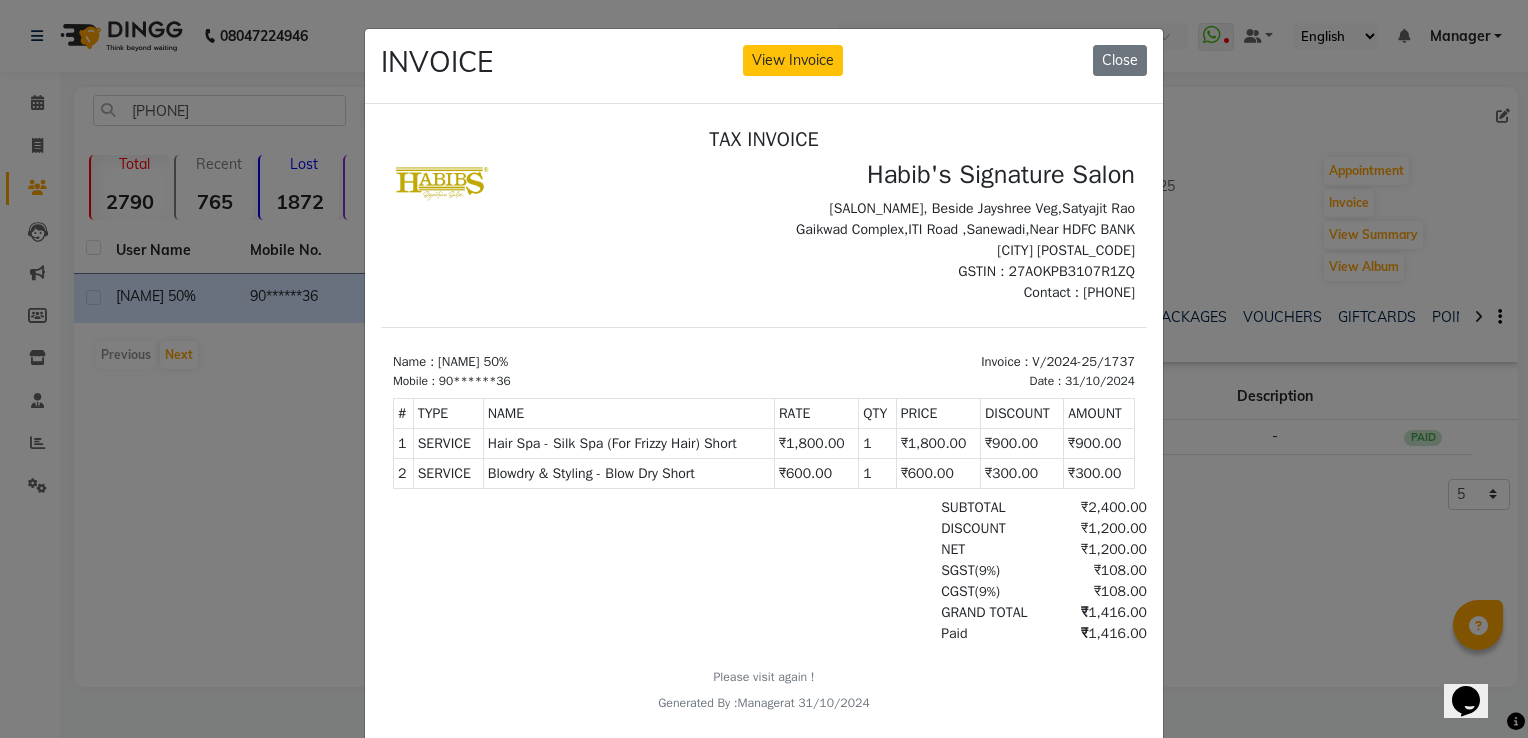 scroll, scrollTop: 0, scrollLeft: 0, axis: both 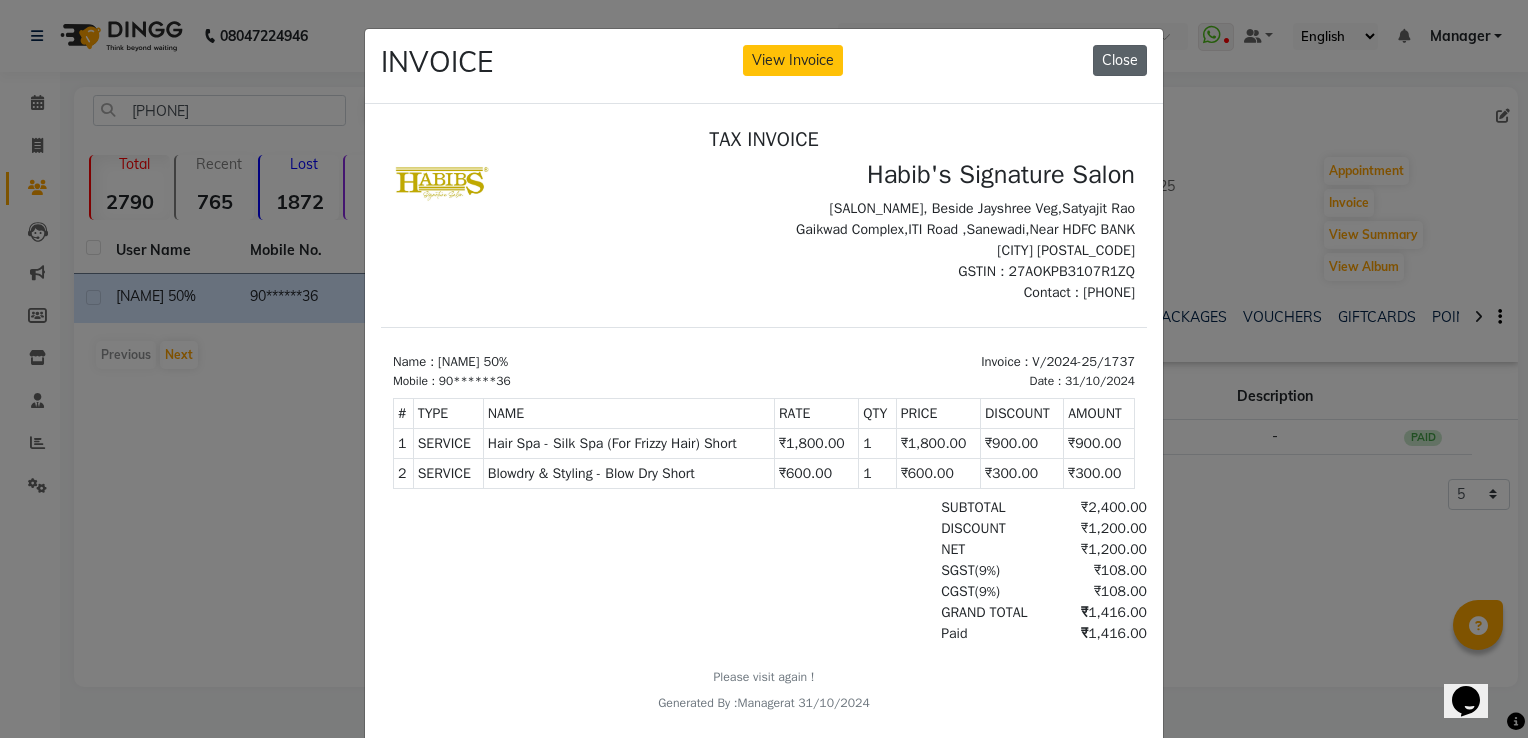 click on "Close" 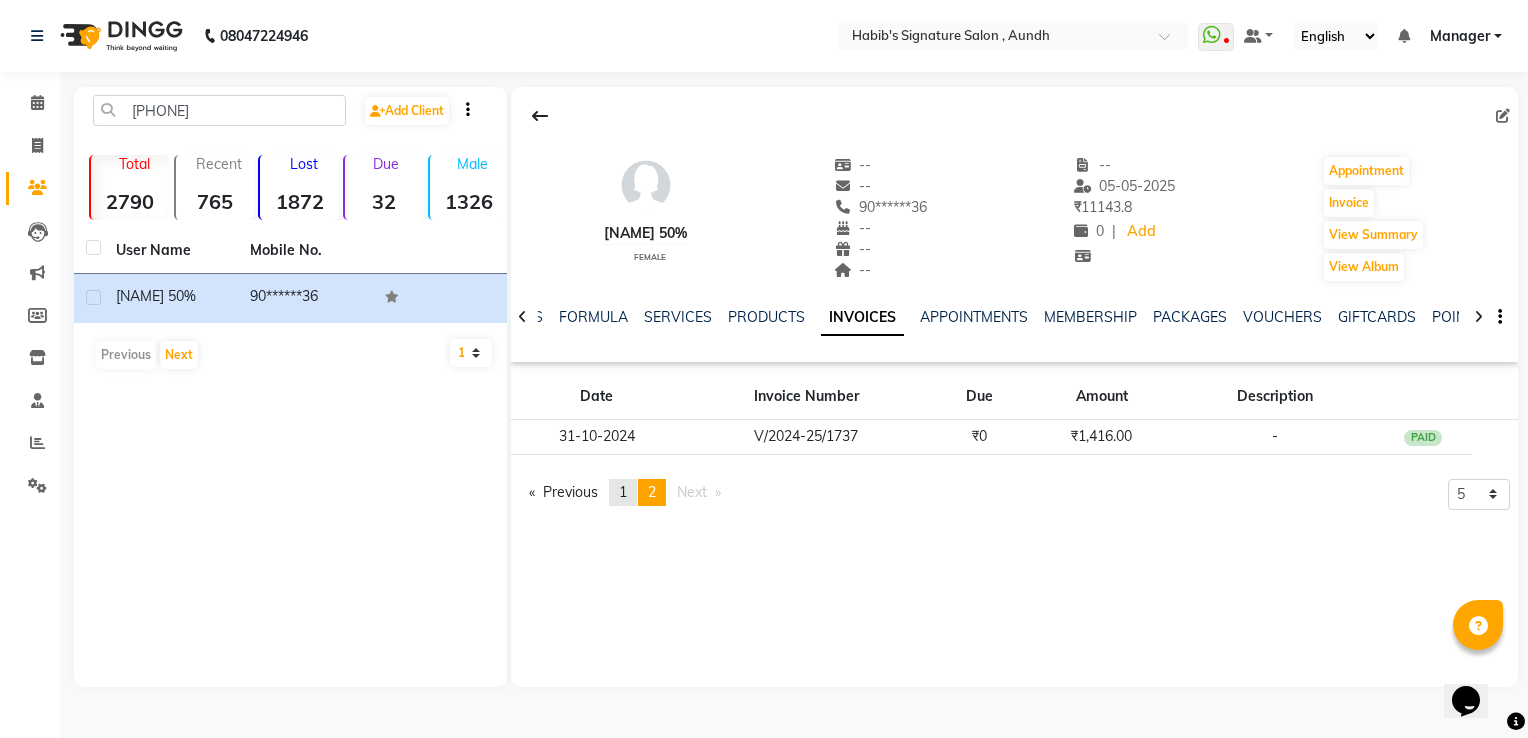 click on "1" 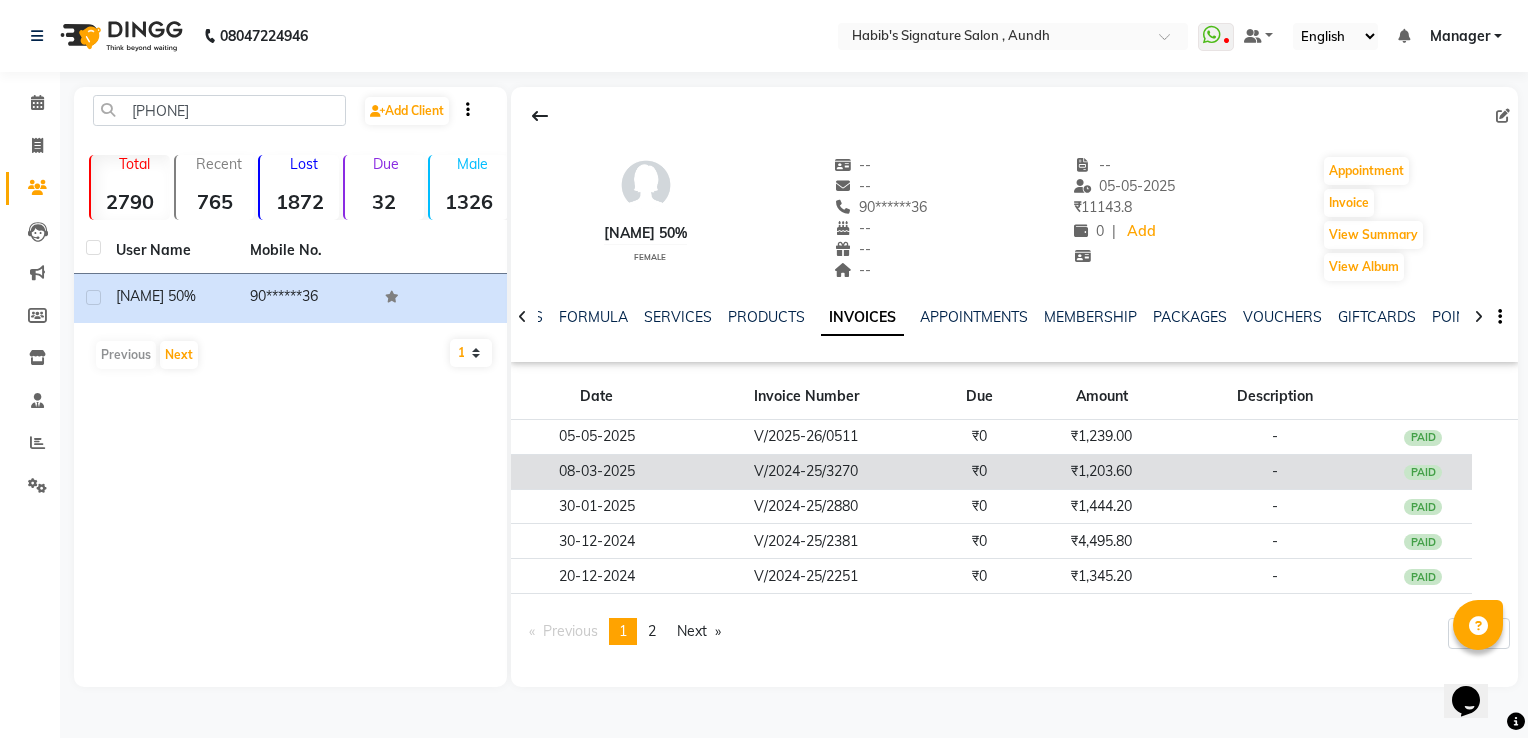 click on "₹1,203.60" 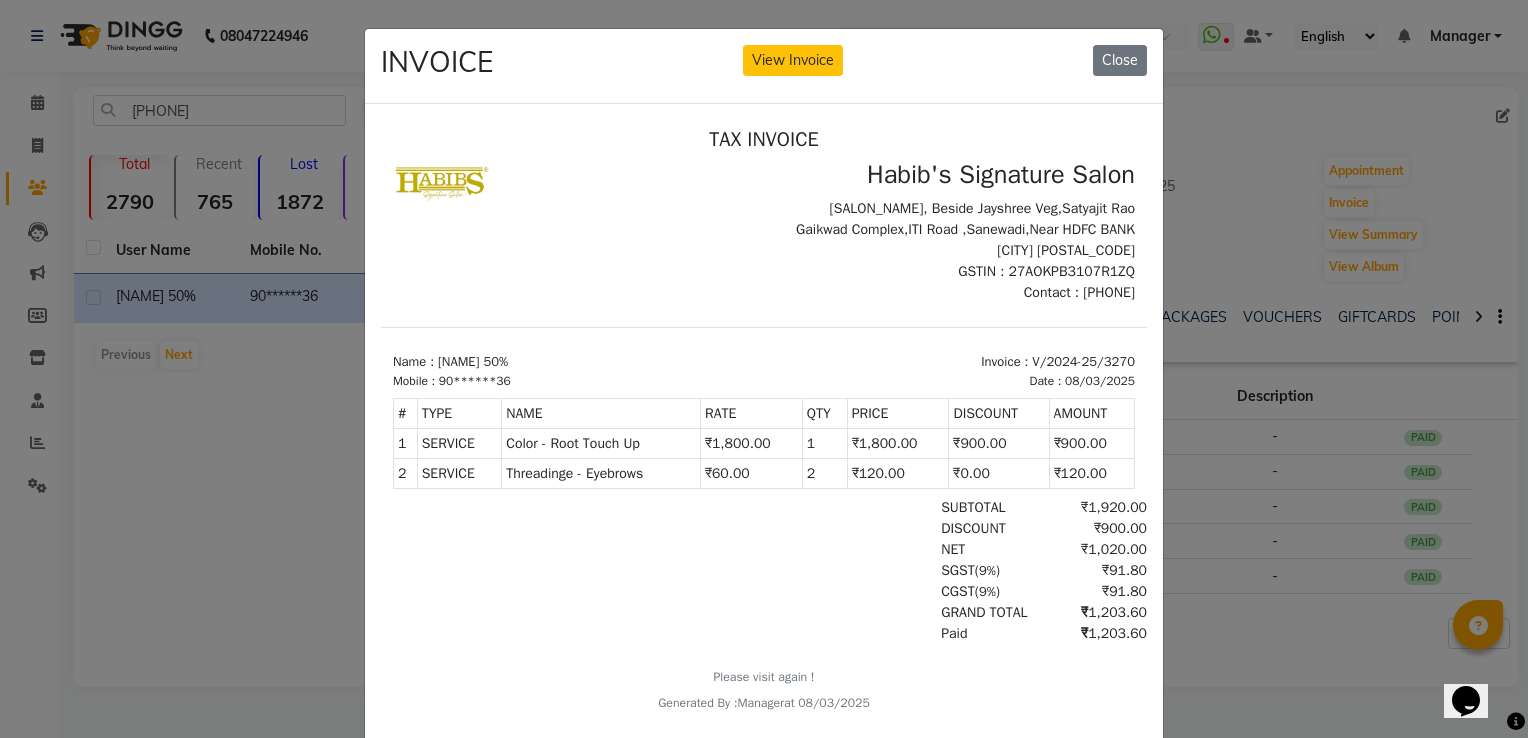 scroll, scrollTop: 0, scrollLeft: 0, axis: both 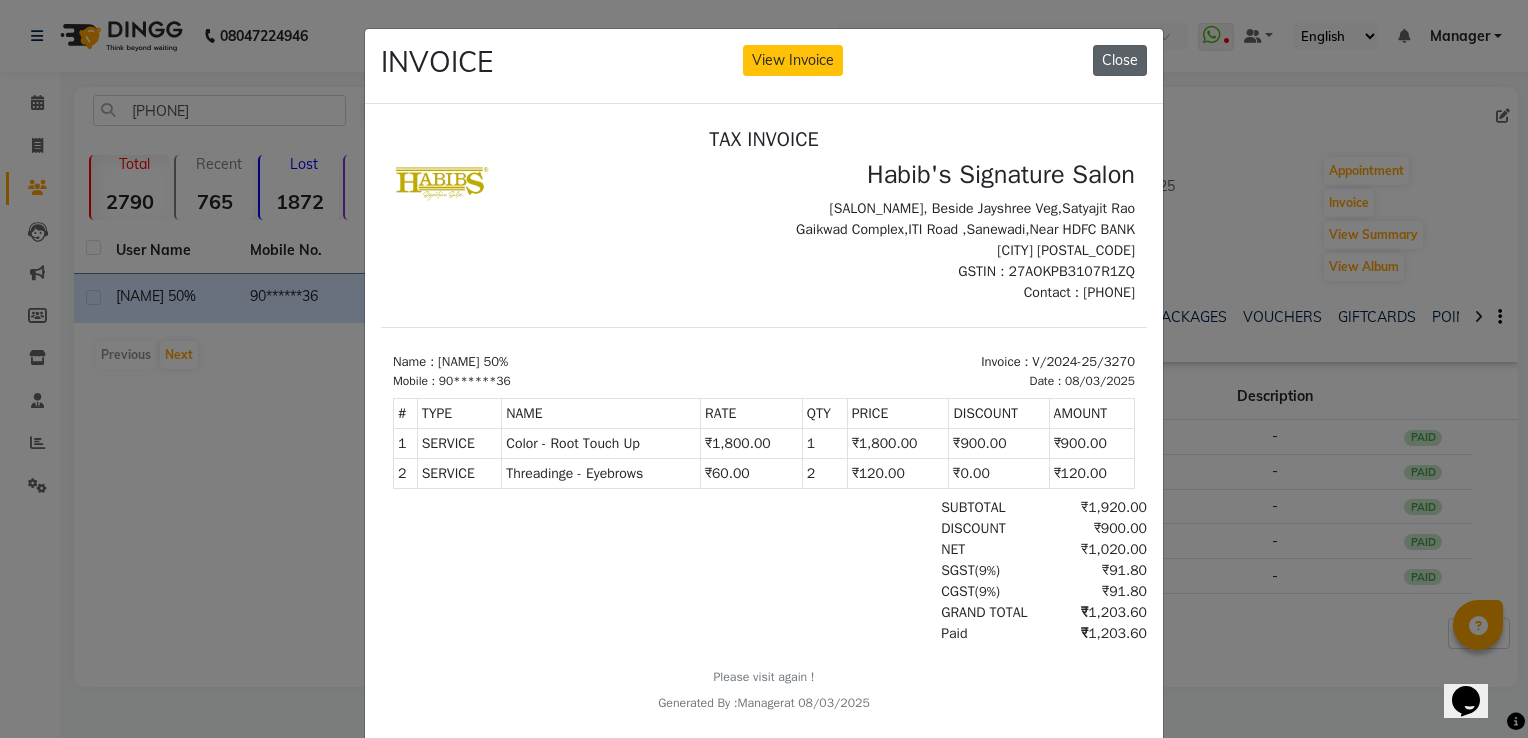 click on "Close" 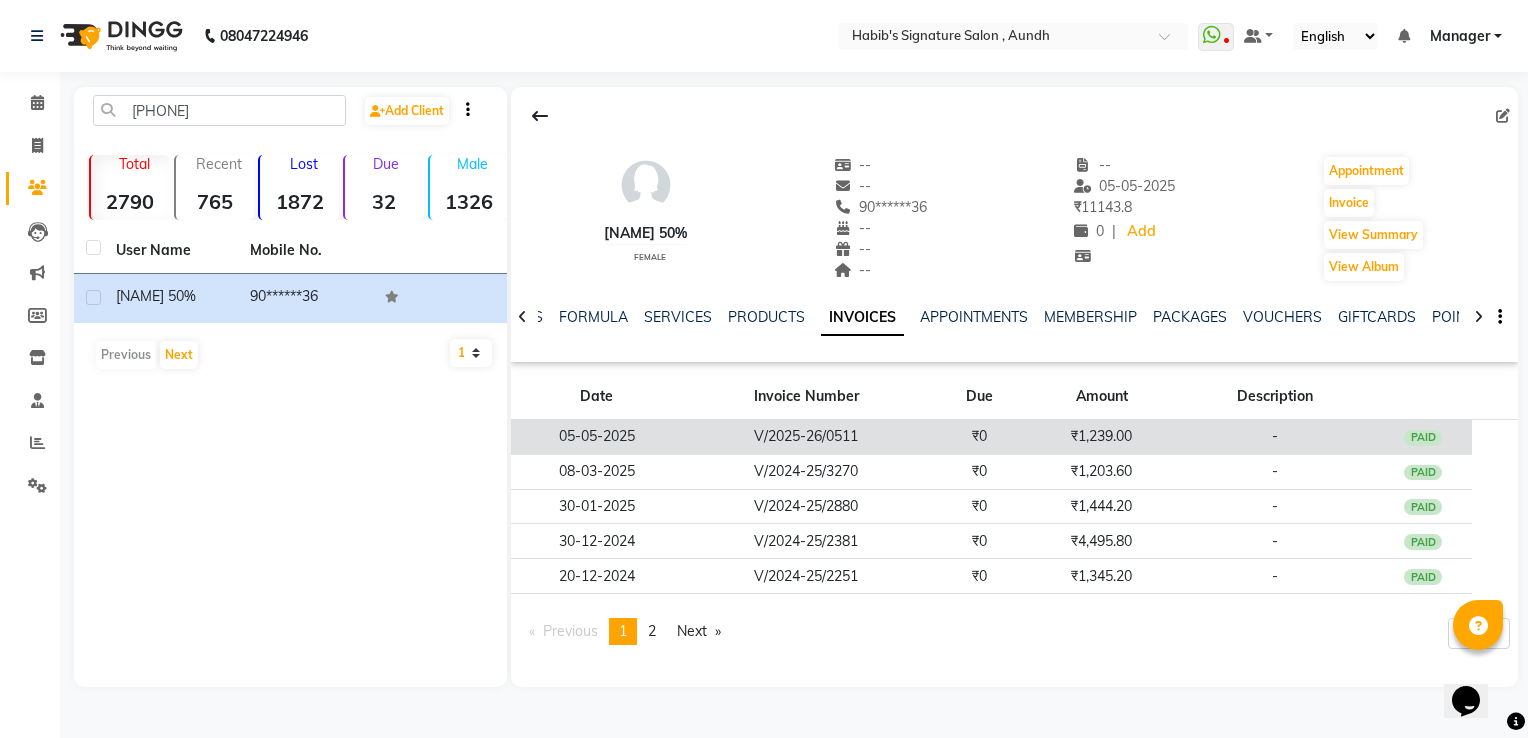 click on "₹0" 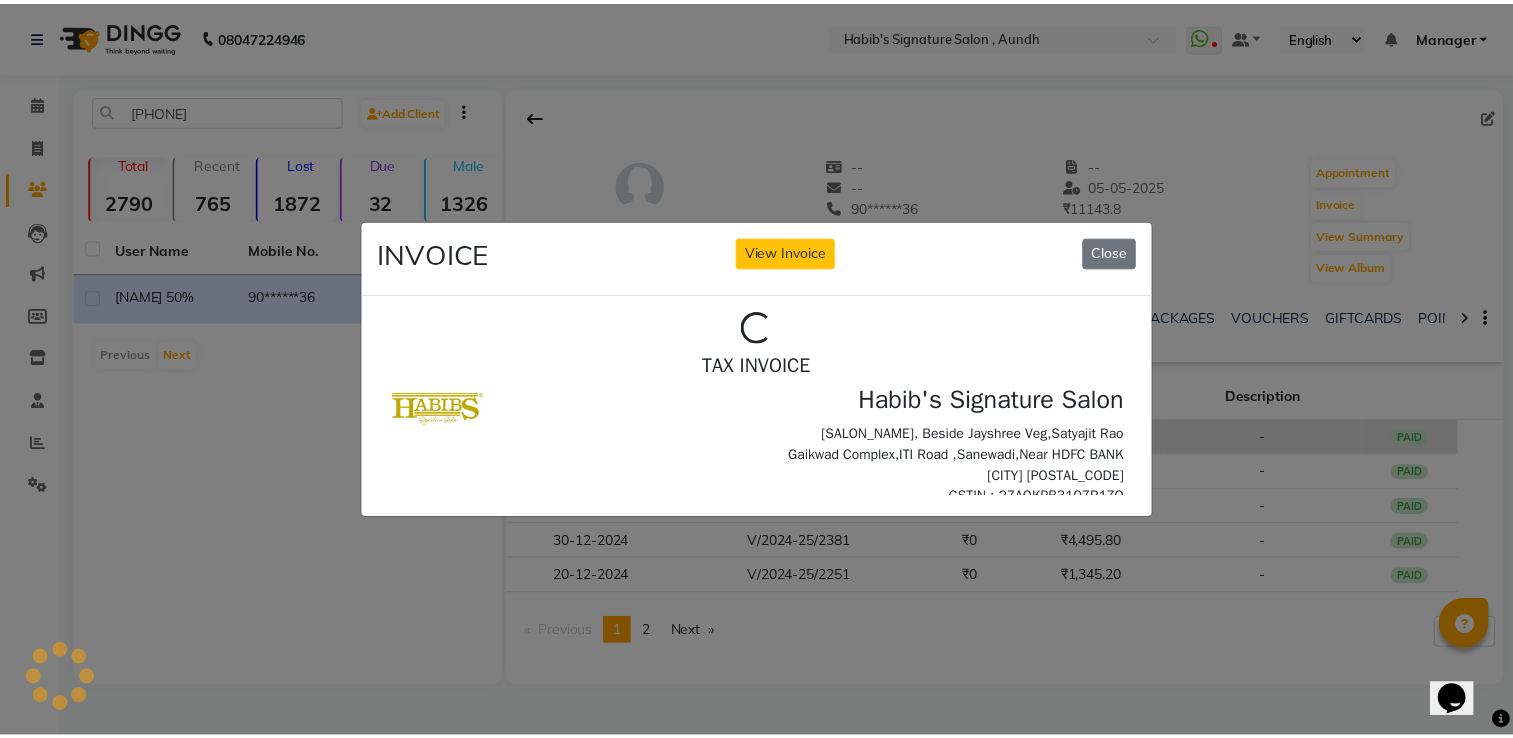 scroll, scrollTop: 0, scrollLeft: 0, axis: both 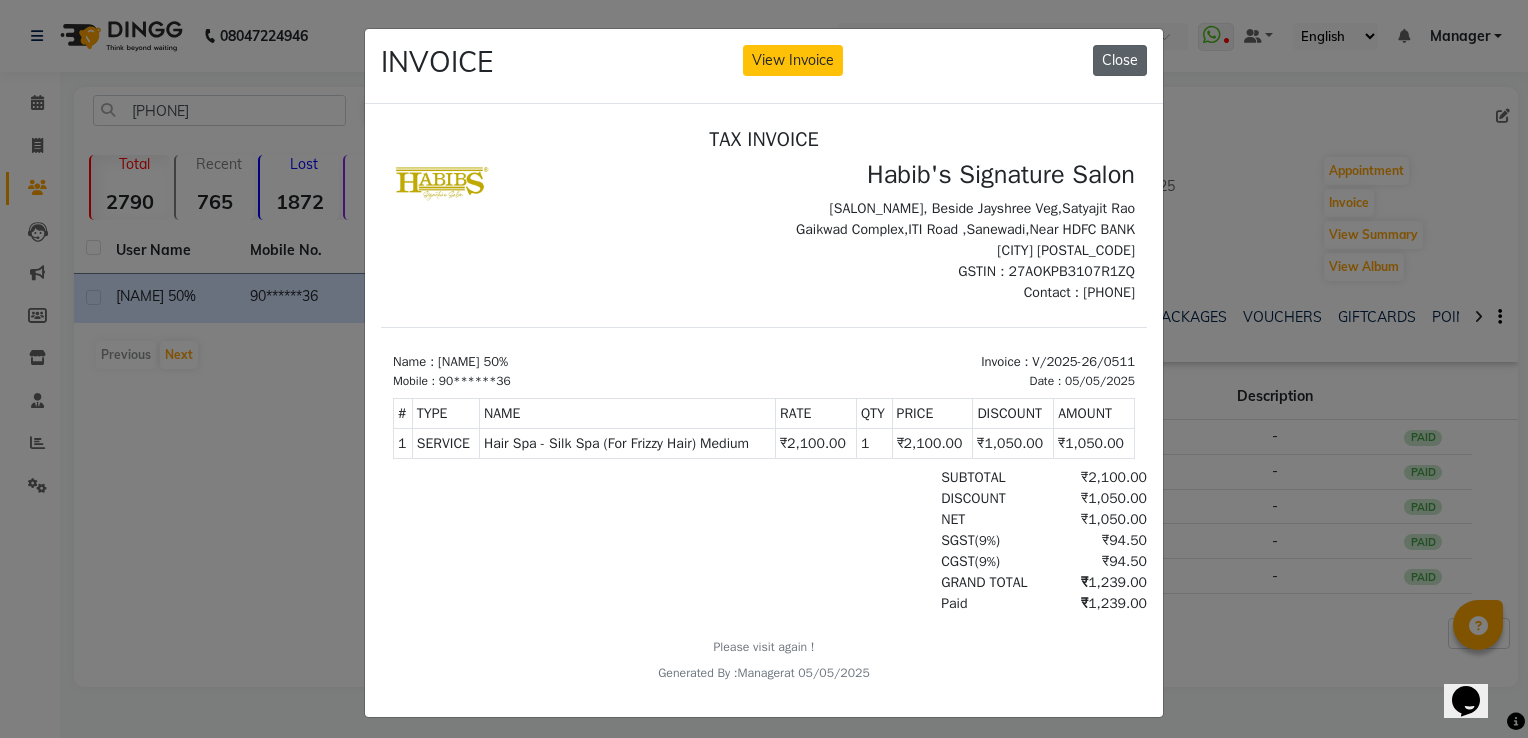 click on "Close" 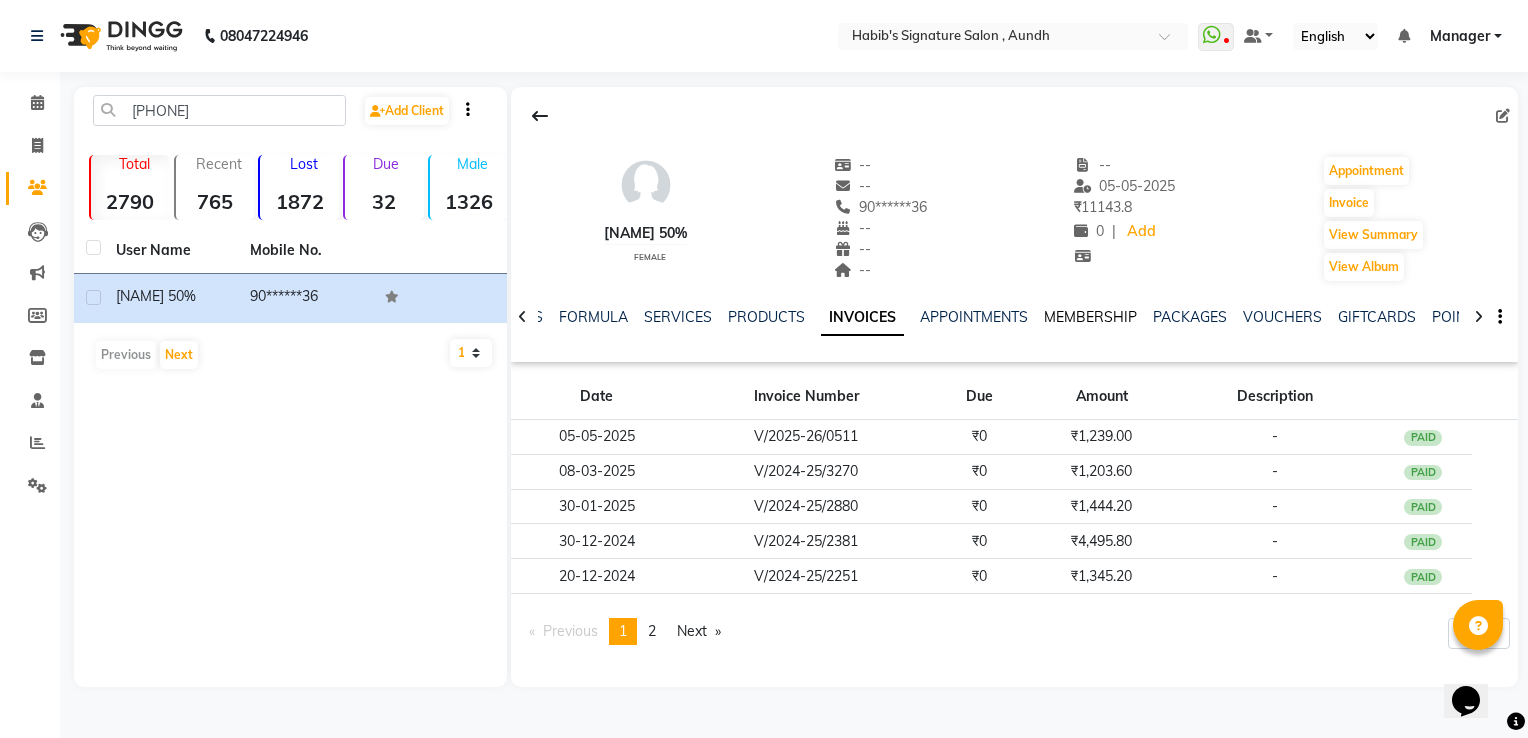 click on "MEMBERSHIP" 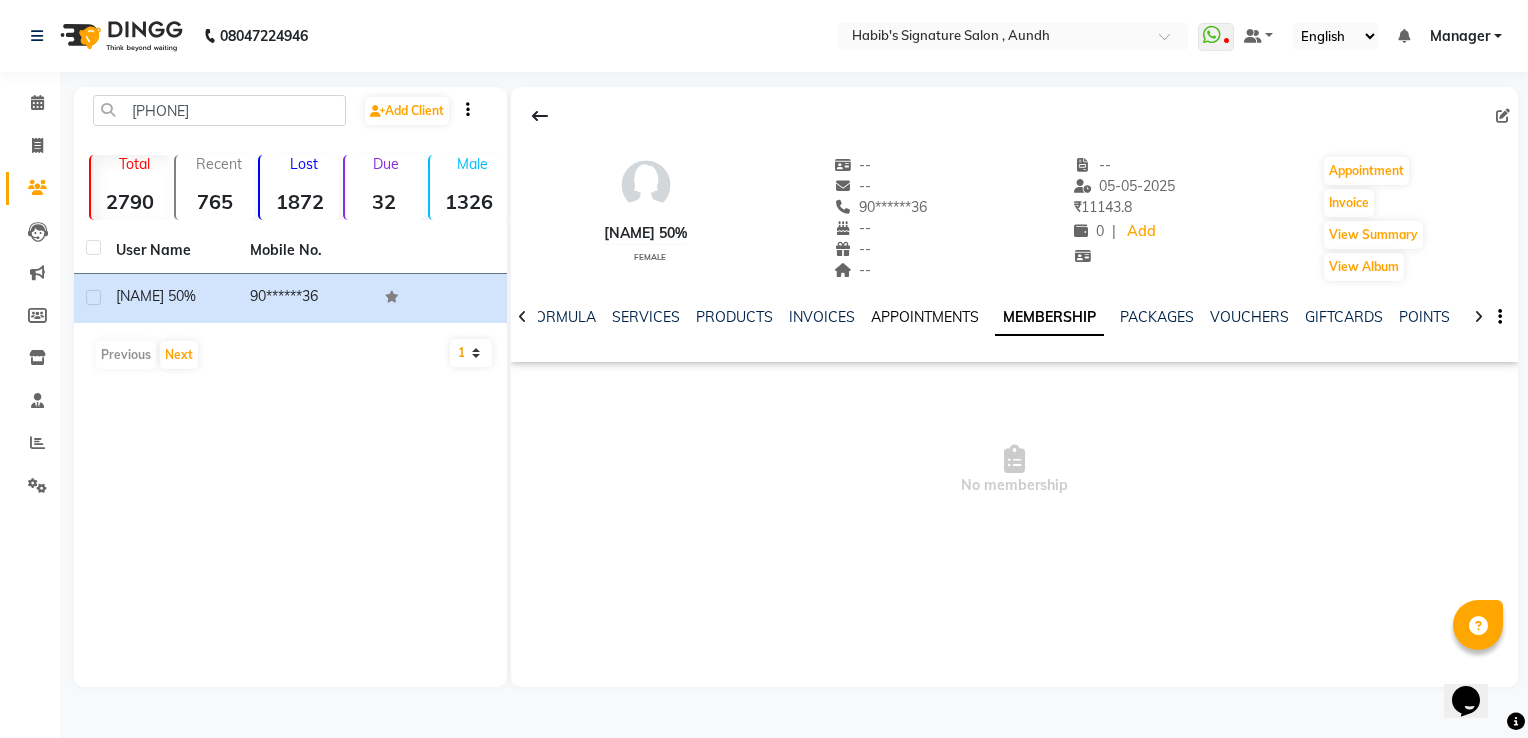click on "APPOINTMENTS" 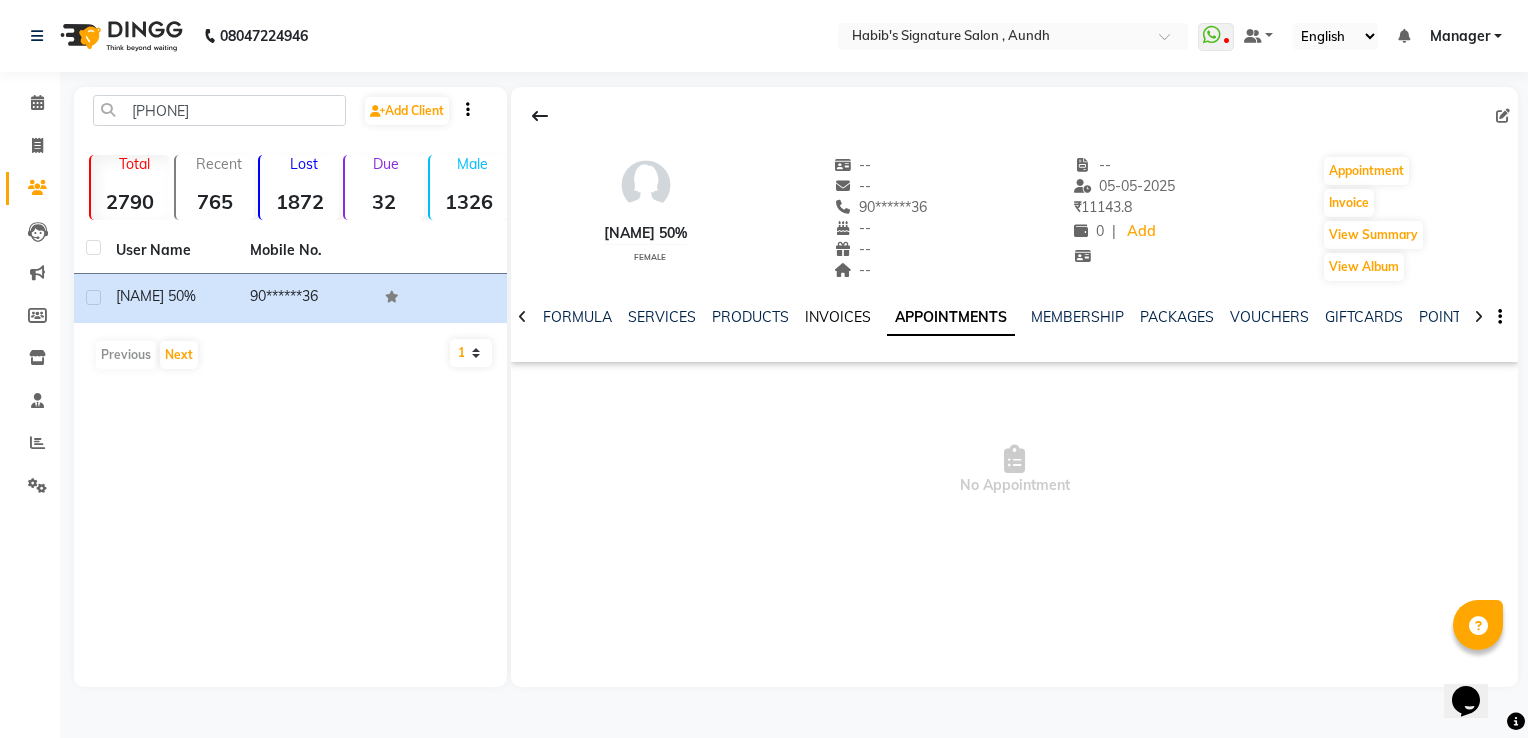 click on "INVOICES" 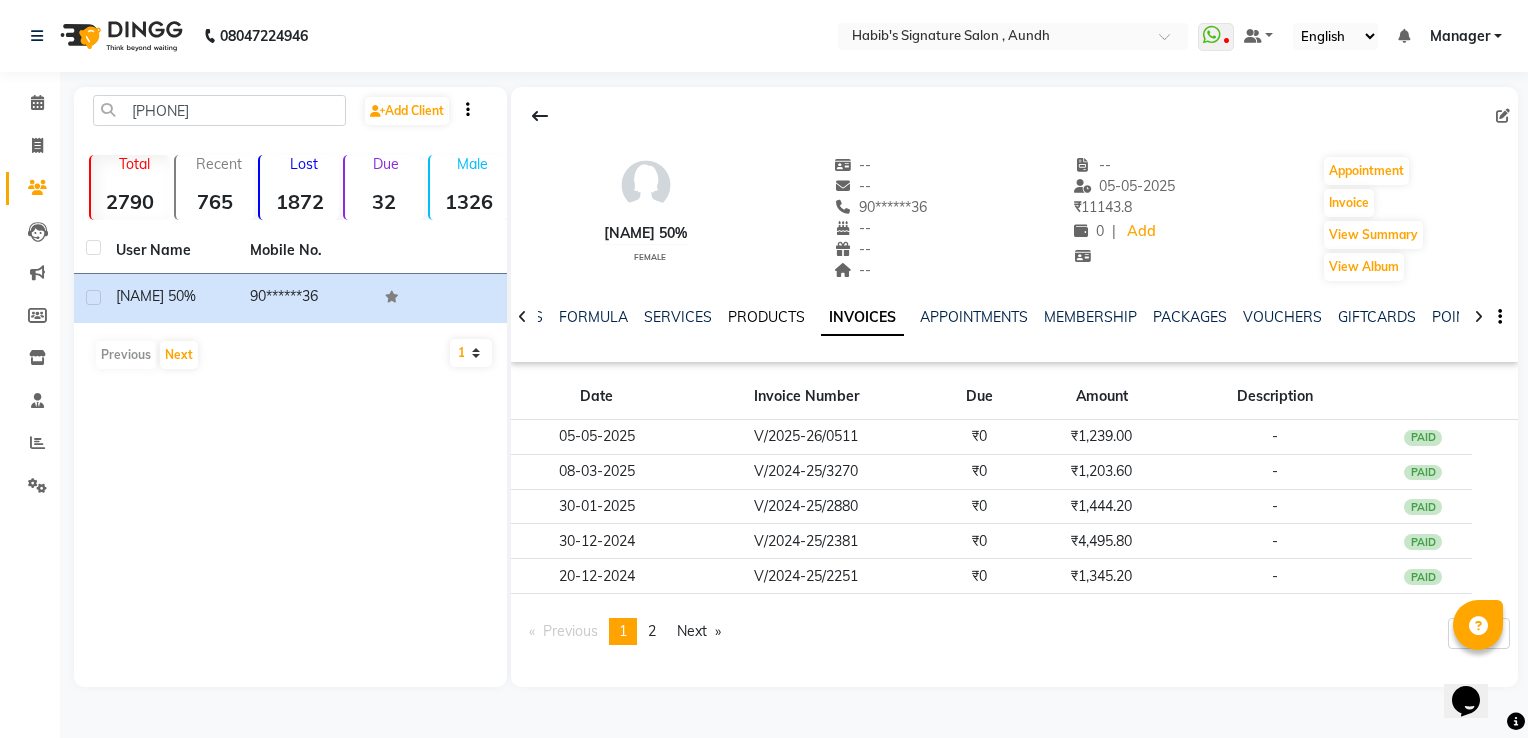 click on "PRODUCTS" 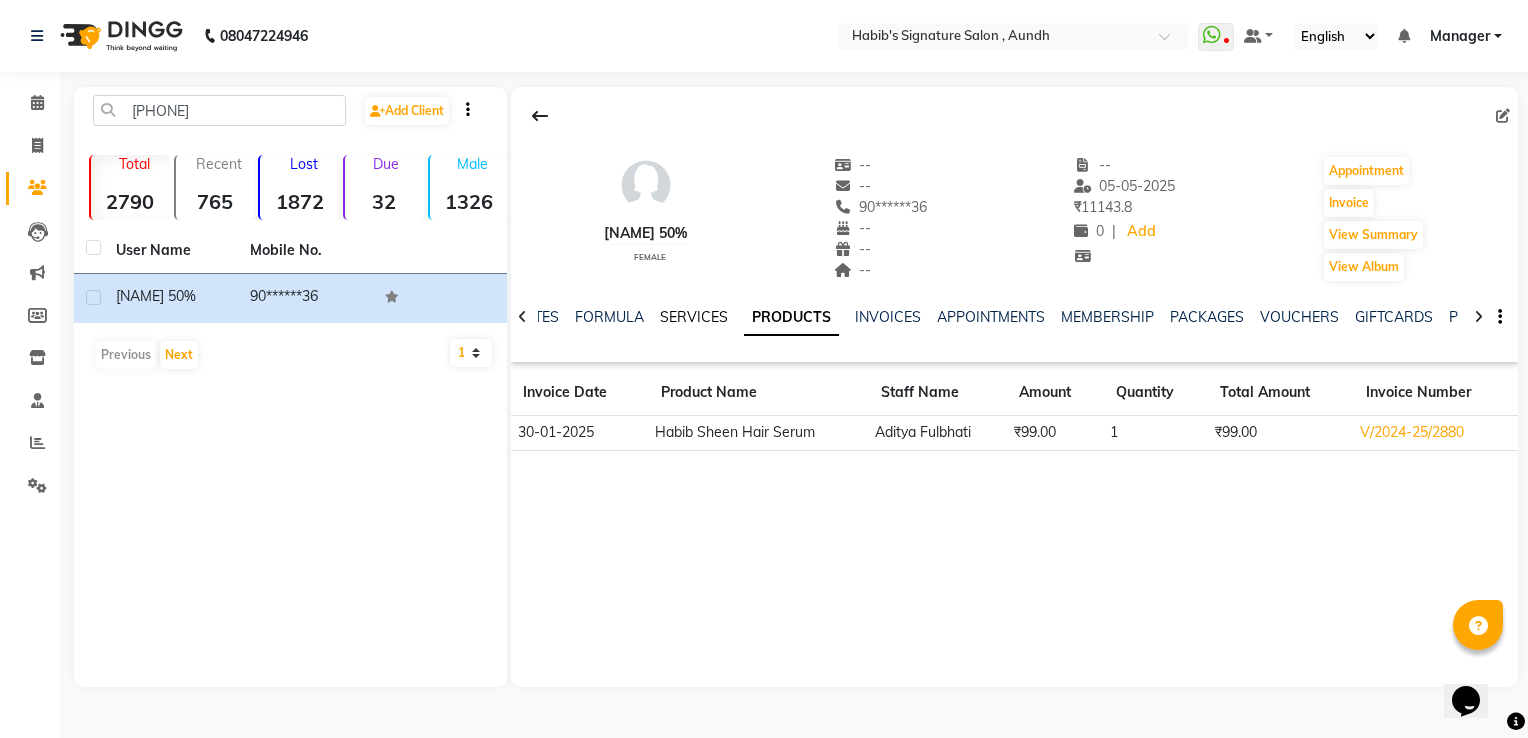 click on "SERVICES" 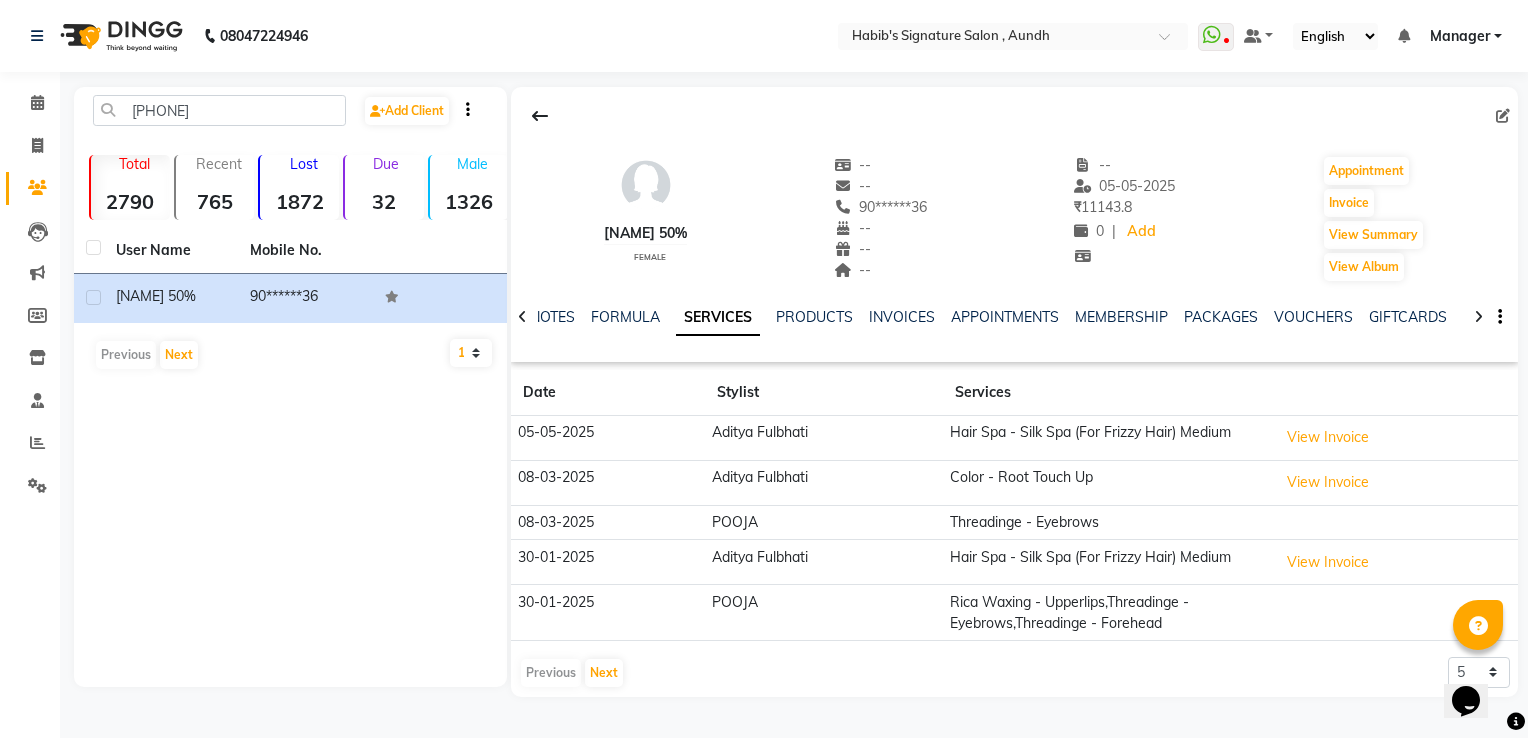 click on "NOTES FORMULA SERVICES PRODUCTS INVOICES APPOINTMENTS MEMBERSHIP PACKAGES VOUCHERS GIFTCARDS POINTS FORMS FAMILY CARDS WALLET" 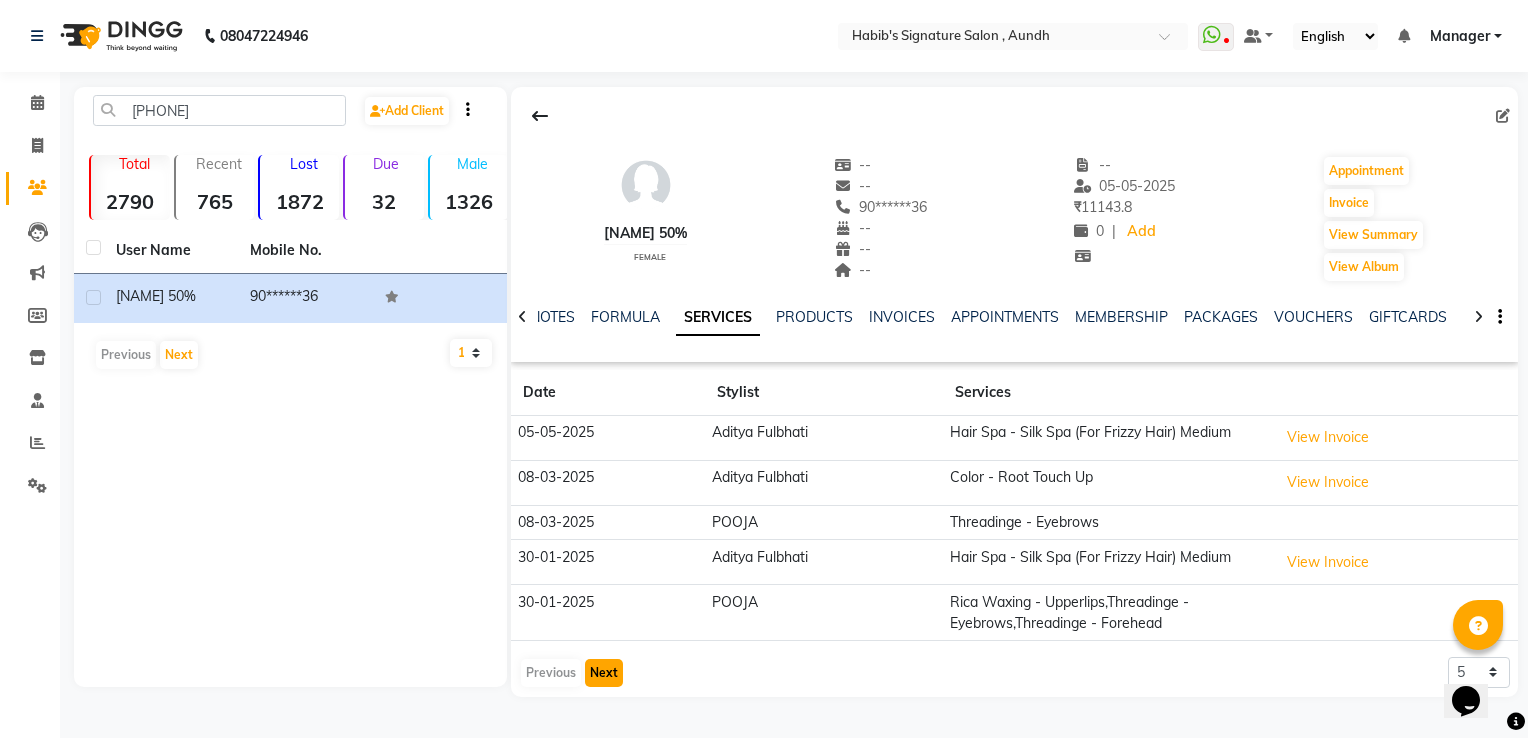 click on "Next" 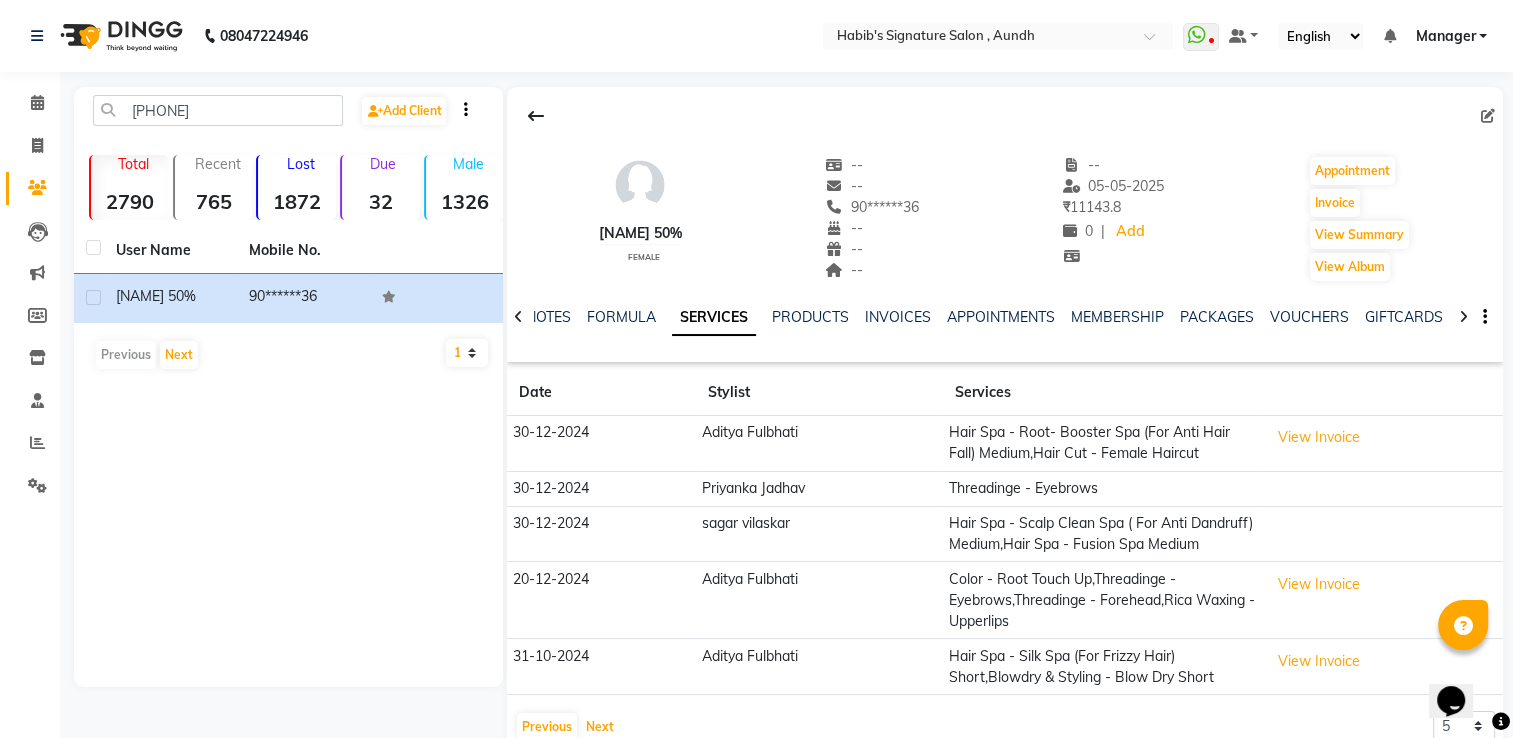 scroll, scrollTop: 62, scrollLeft: 0, axis: vertical 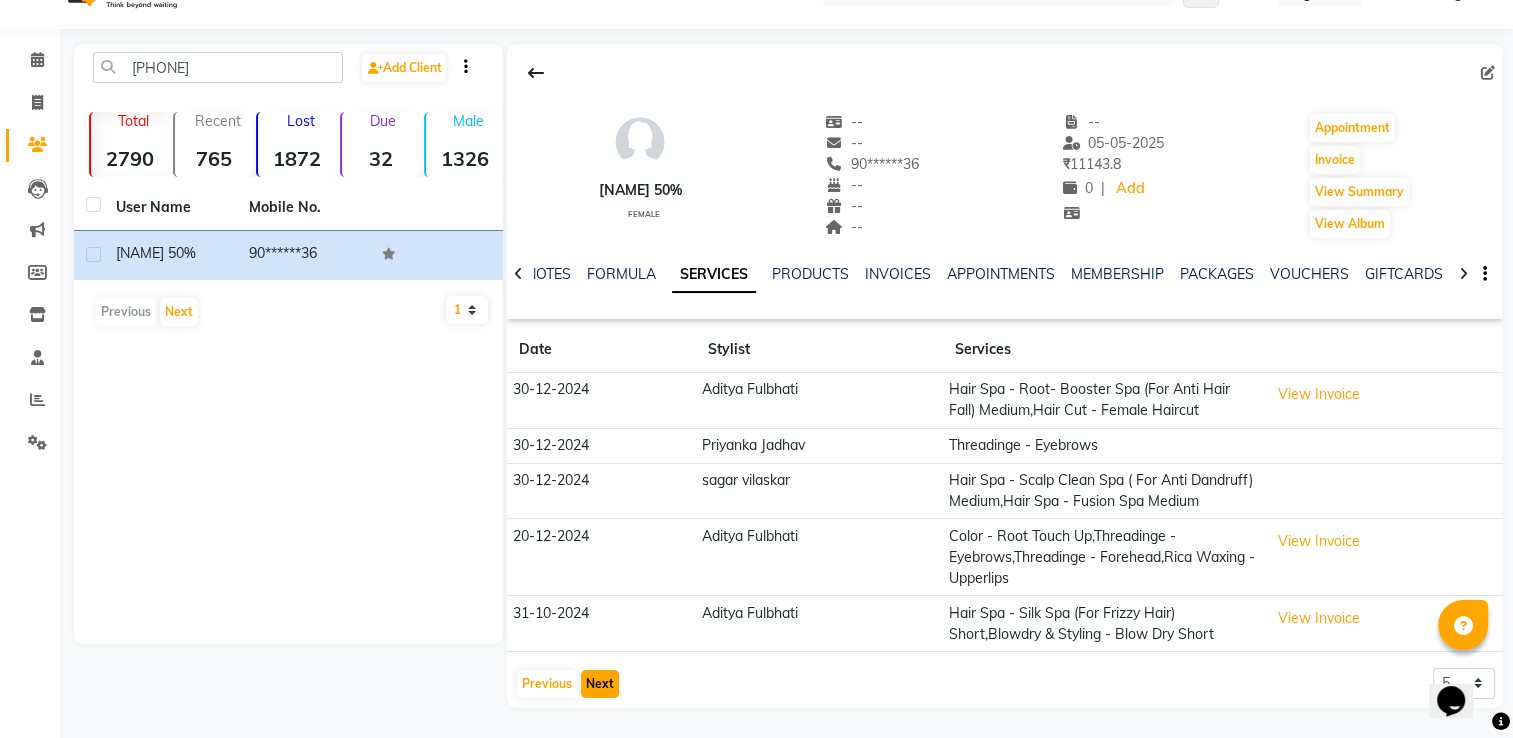 click on "Next" 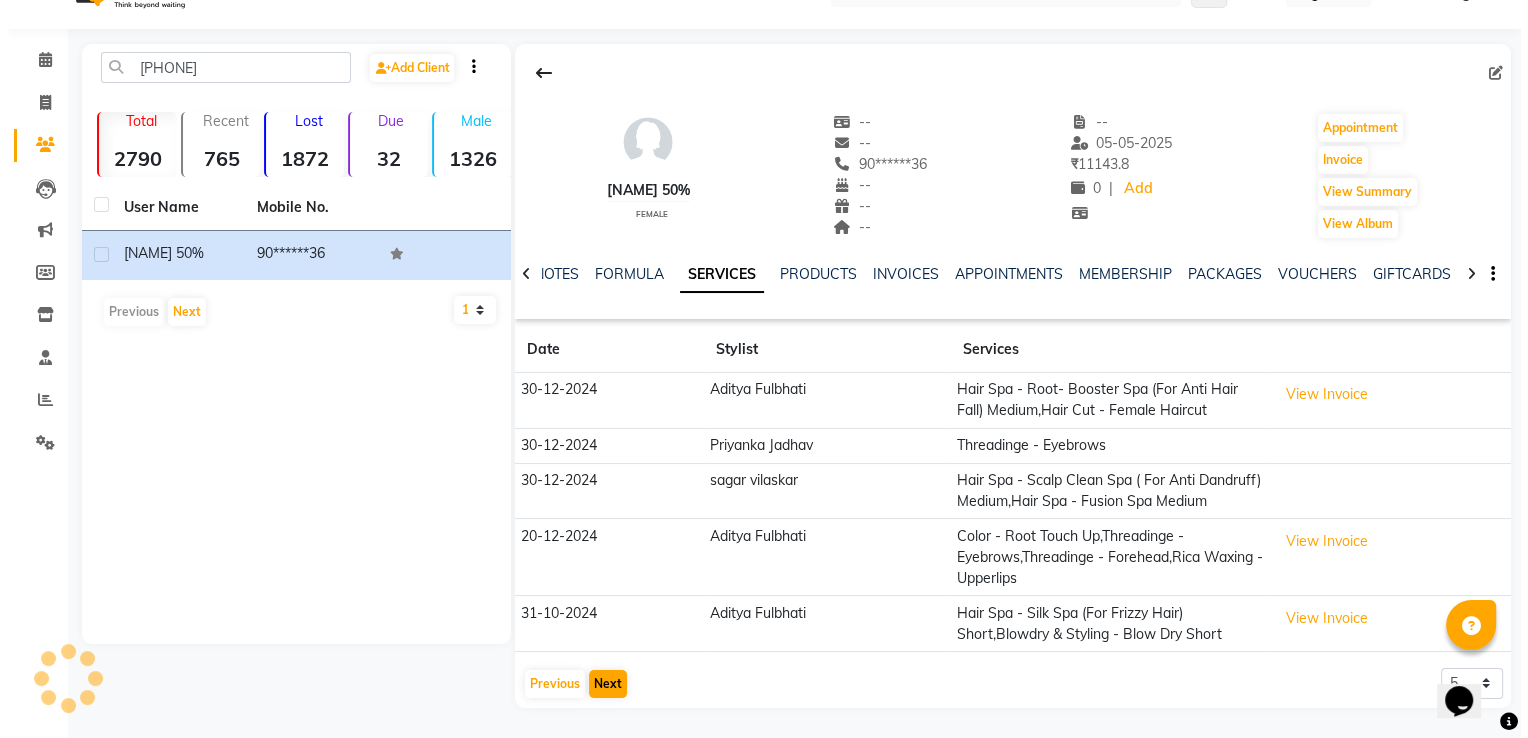 scroll, scrollTop: 0, scrollLeft: 0, axis: both 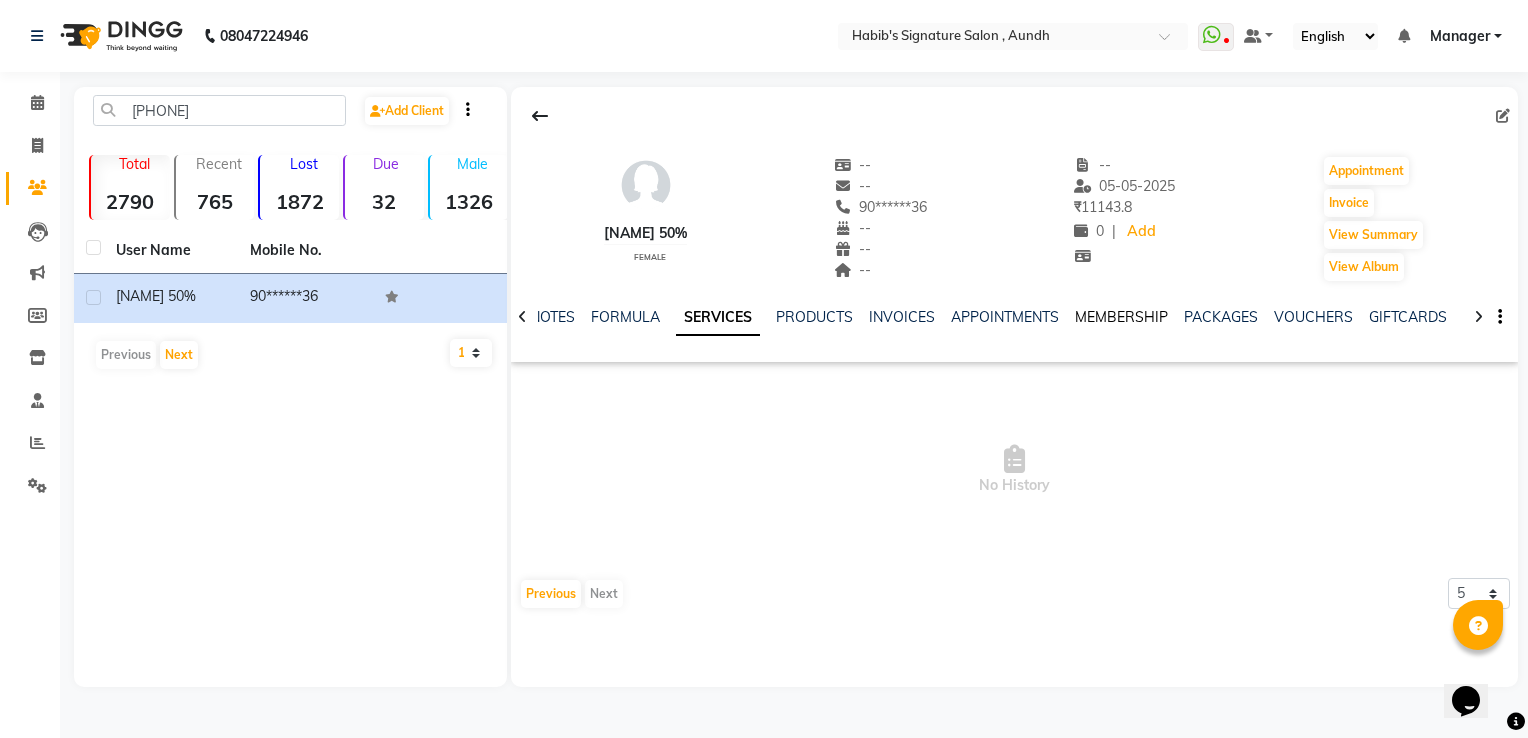 click on "MEMBERSHIP" 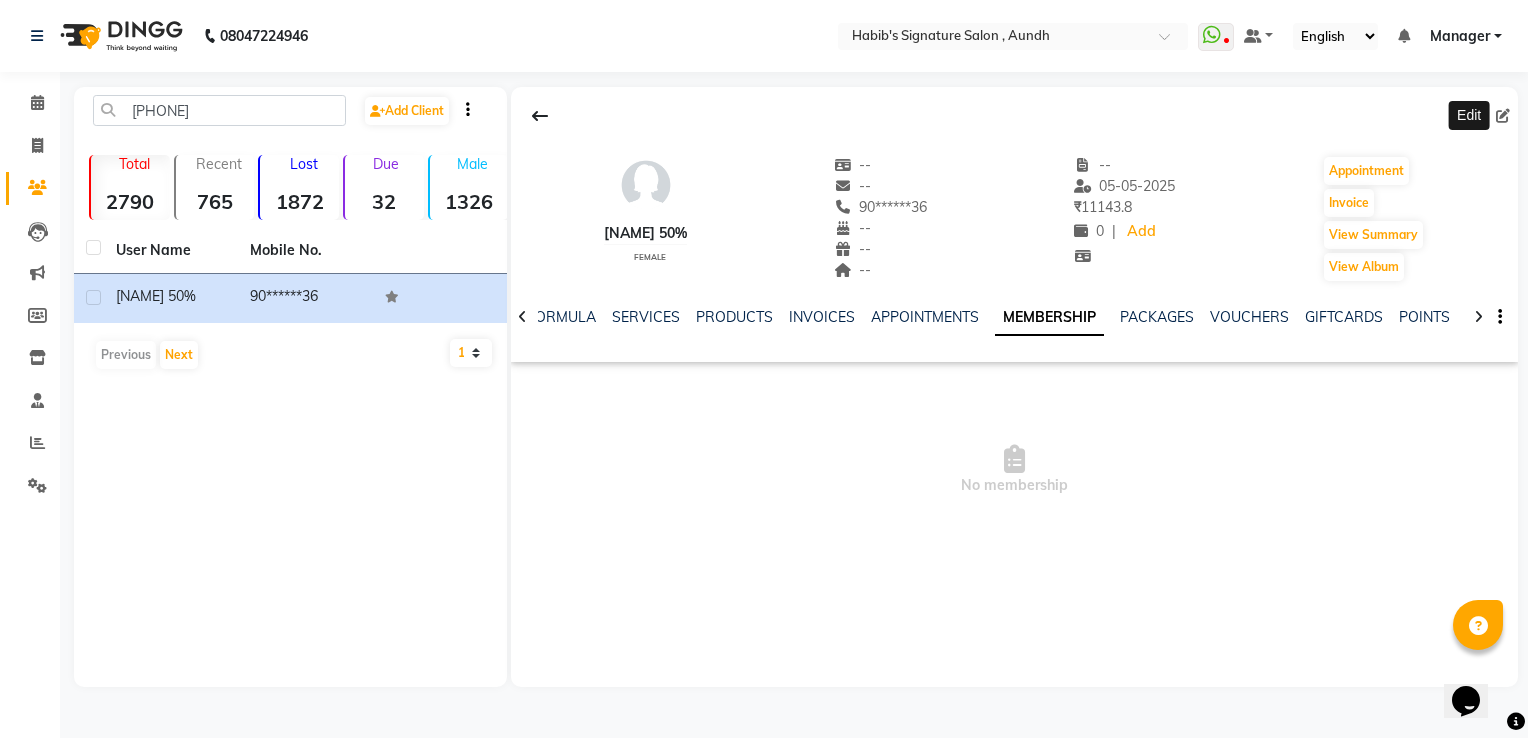 click 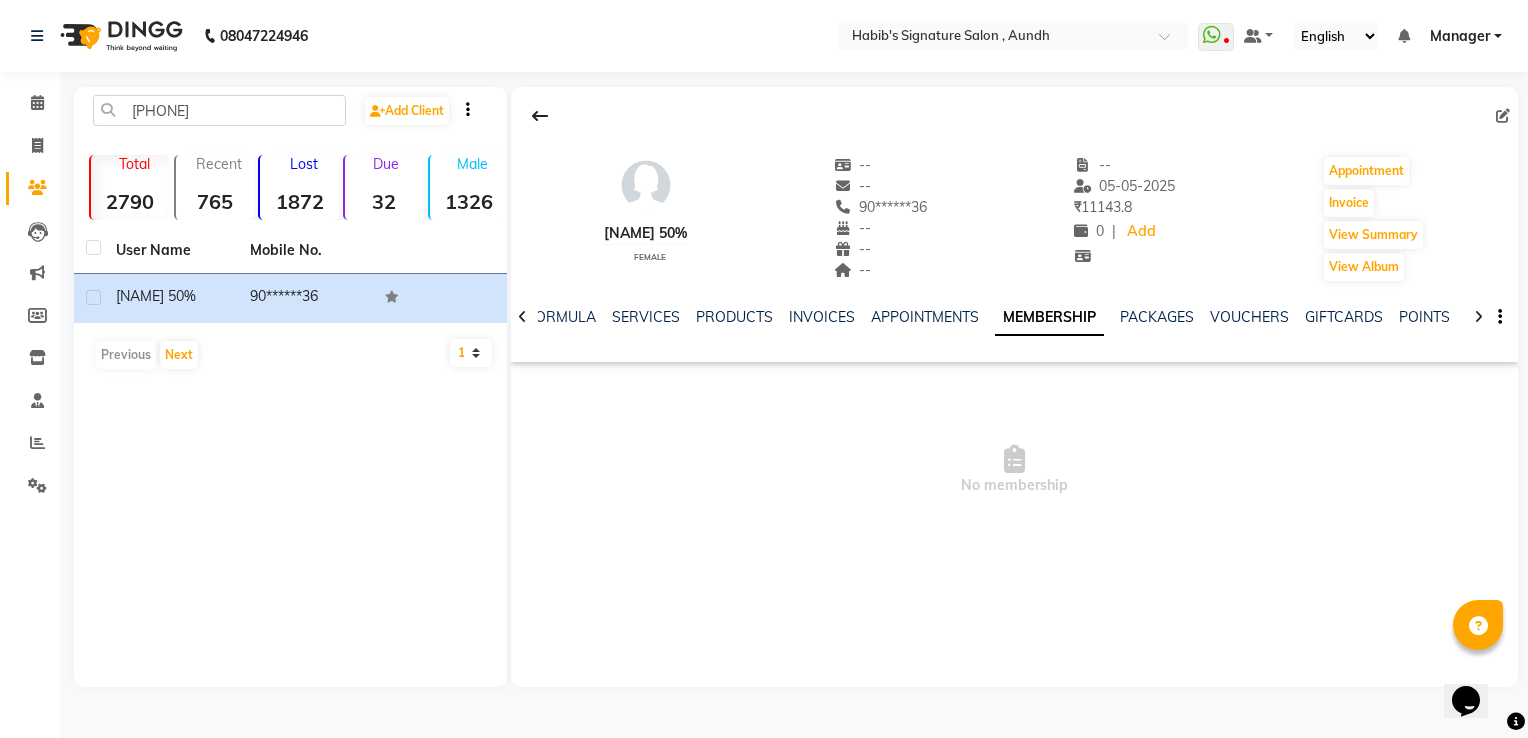 select on "22" 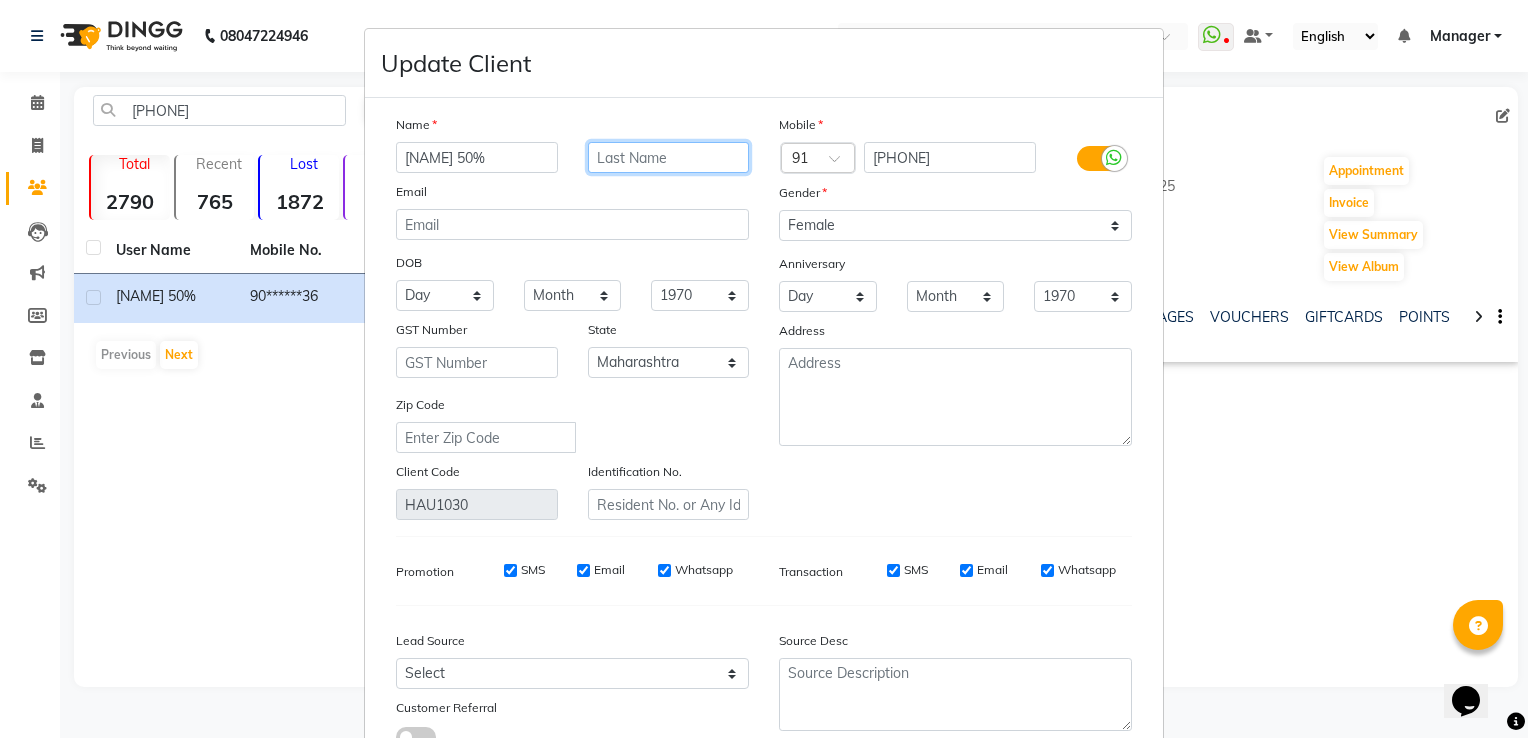click at bounding box center (669, 157) 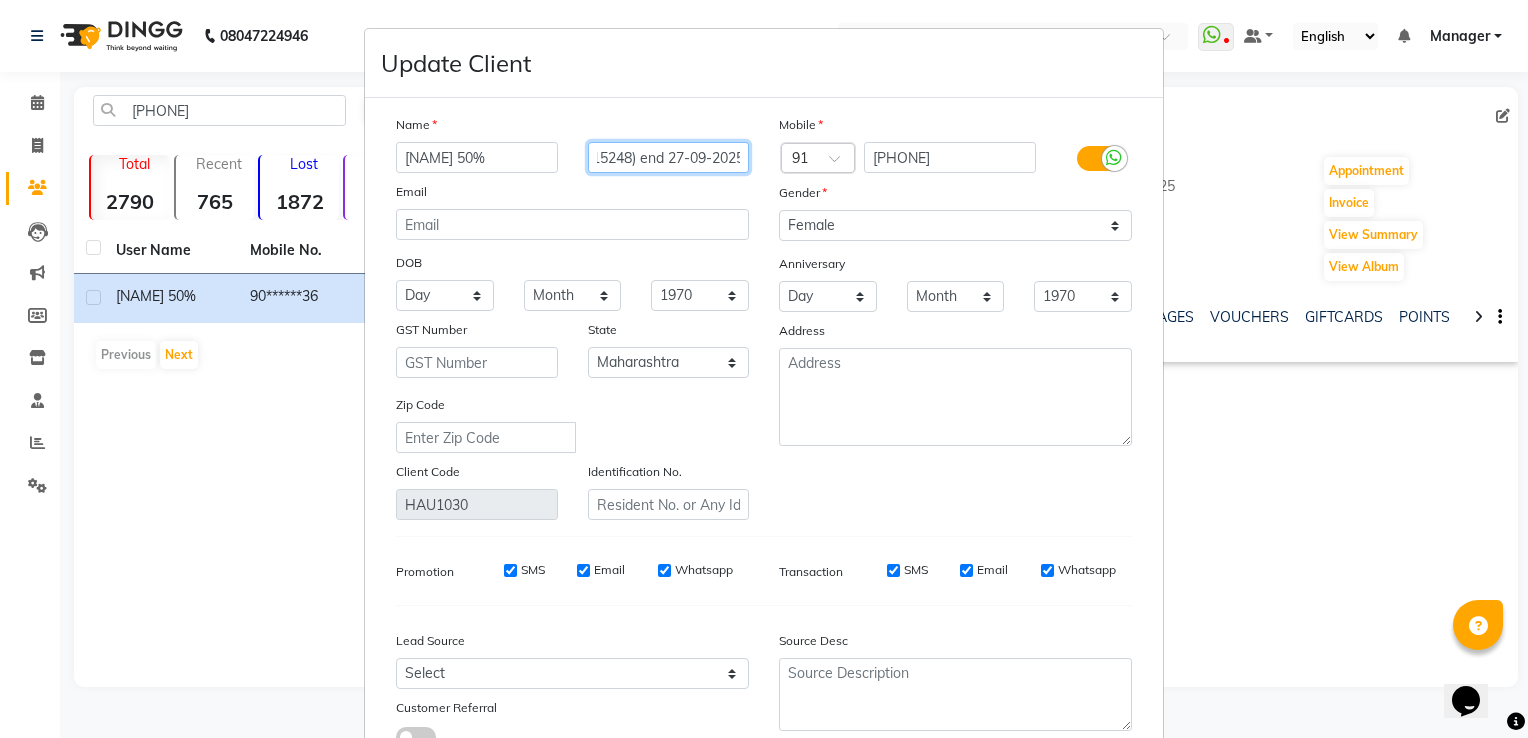 scroll, scrollTop: 0, scrollLeft: 57, axis: horizontal 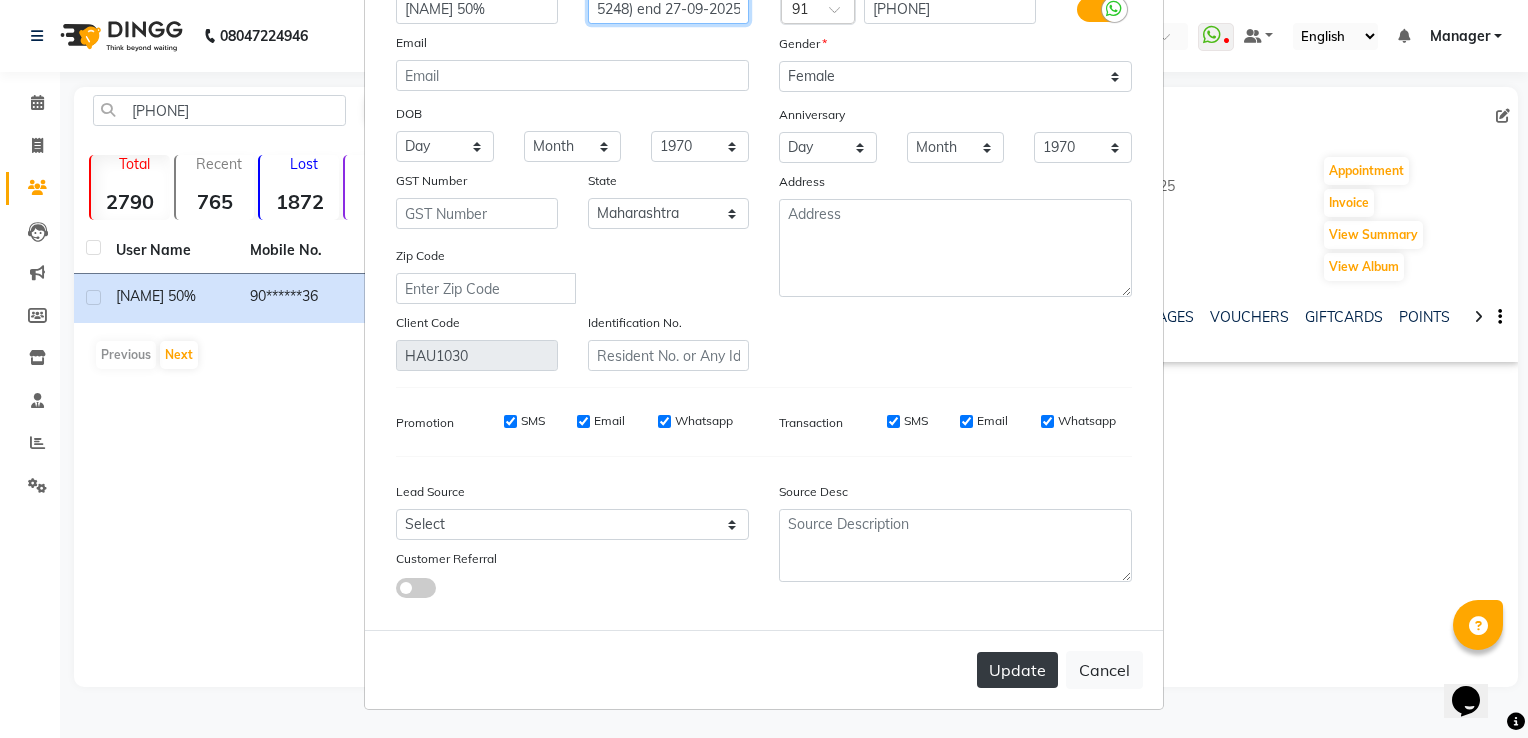 type on "M50%(15248) end 27-09-2025" 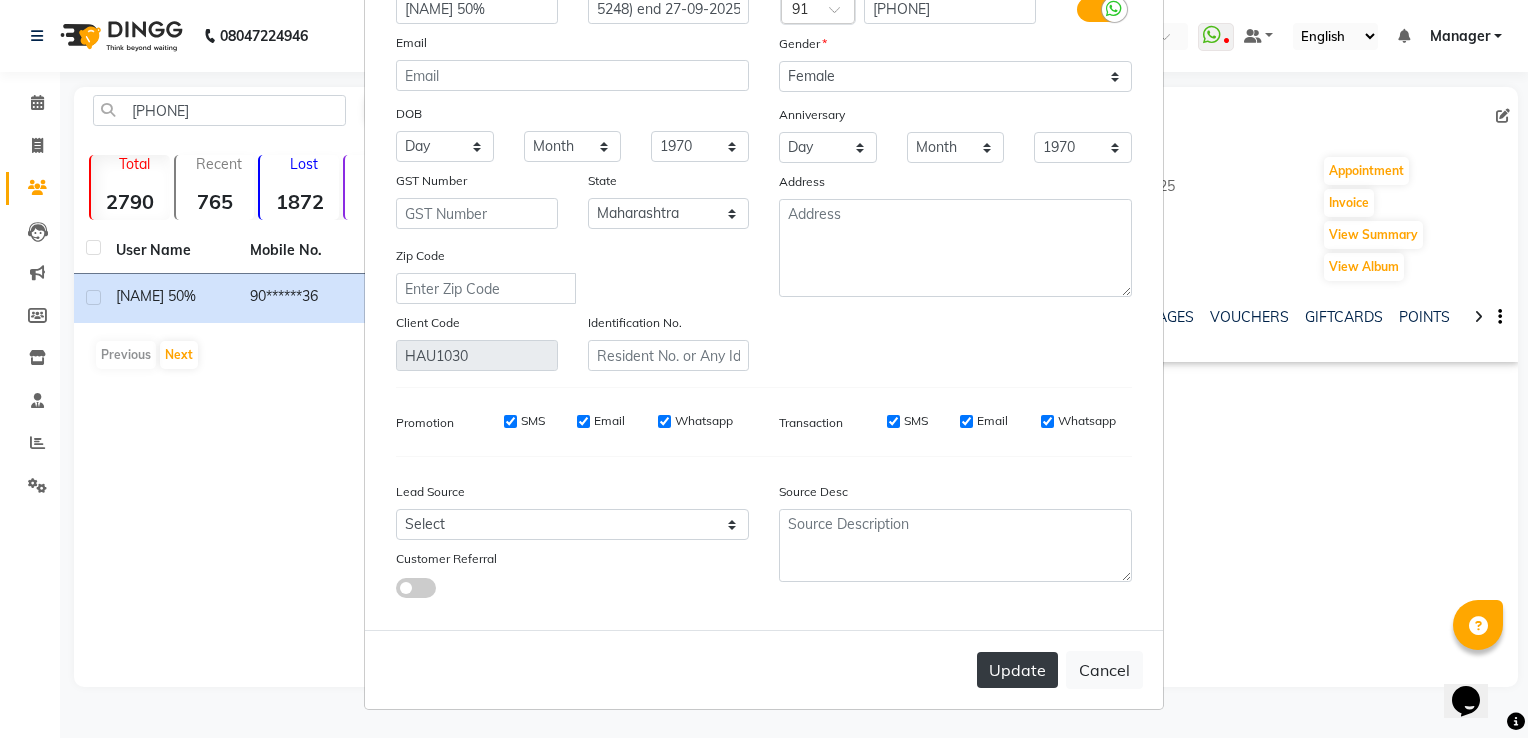 scroll, scrollTop: 0, scrollLeft: 0, axis: both 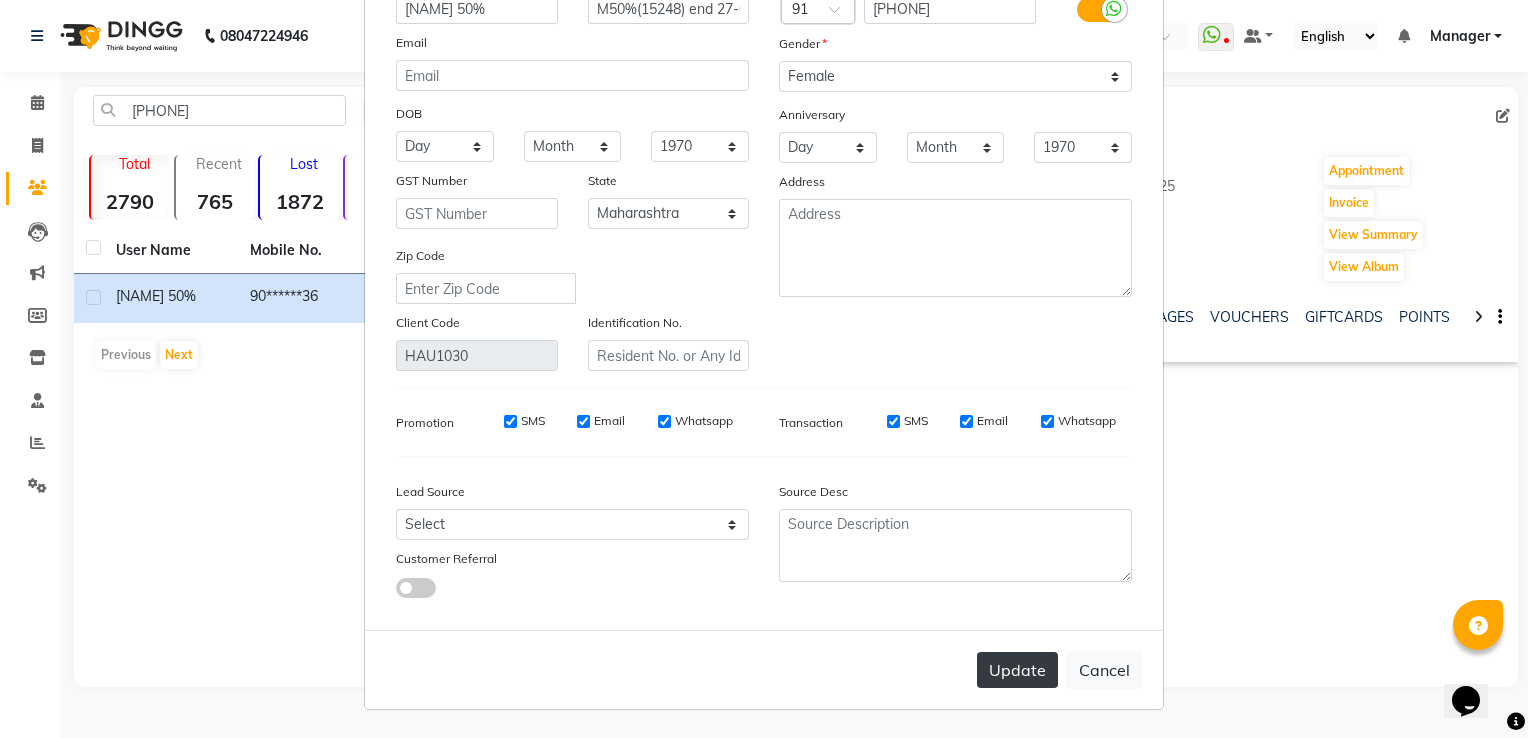 click on "Update" at bounding box center (1017, 670) 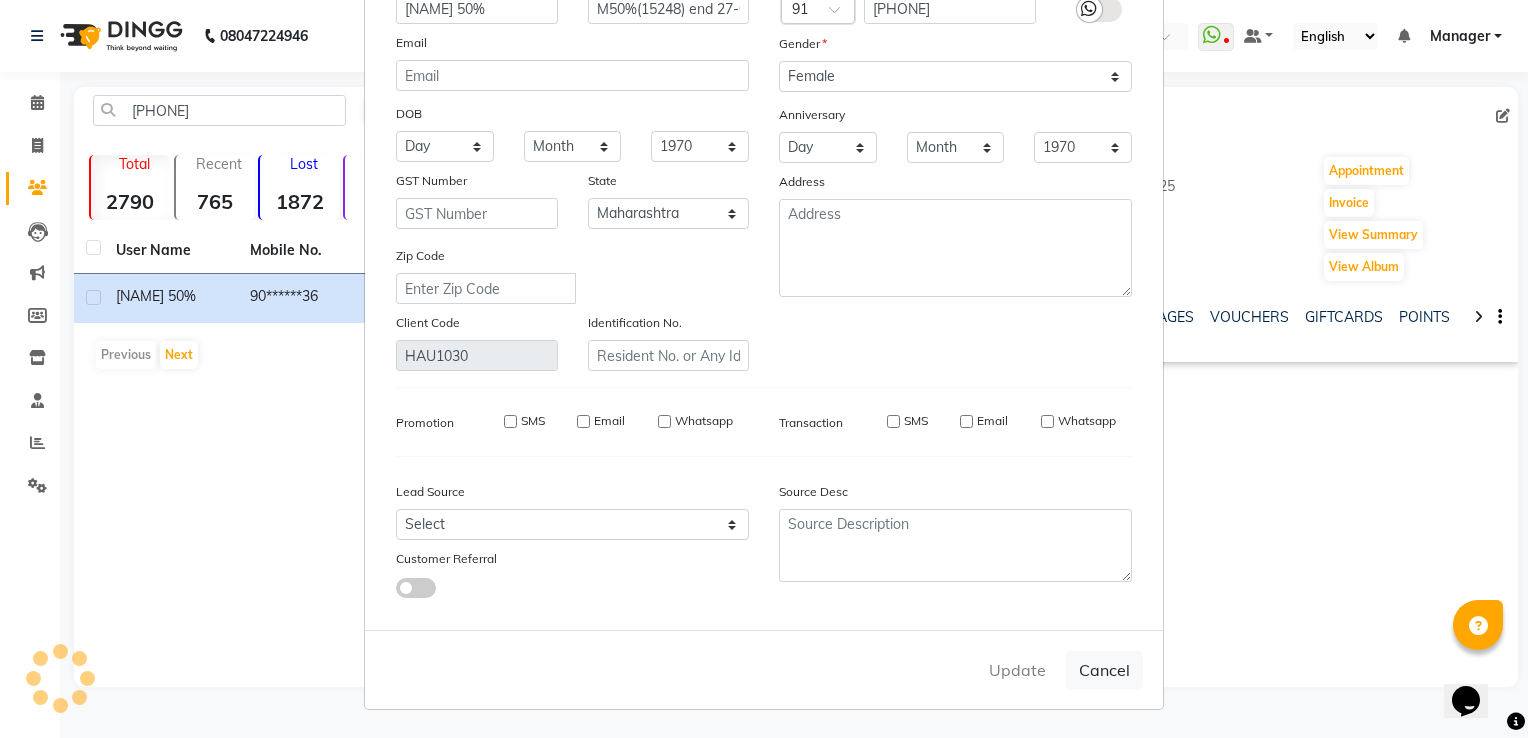 type 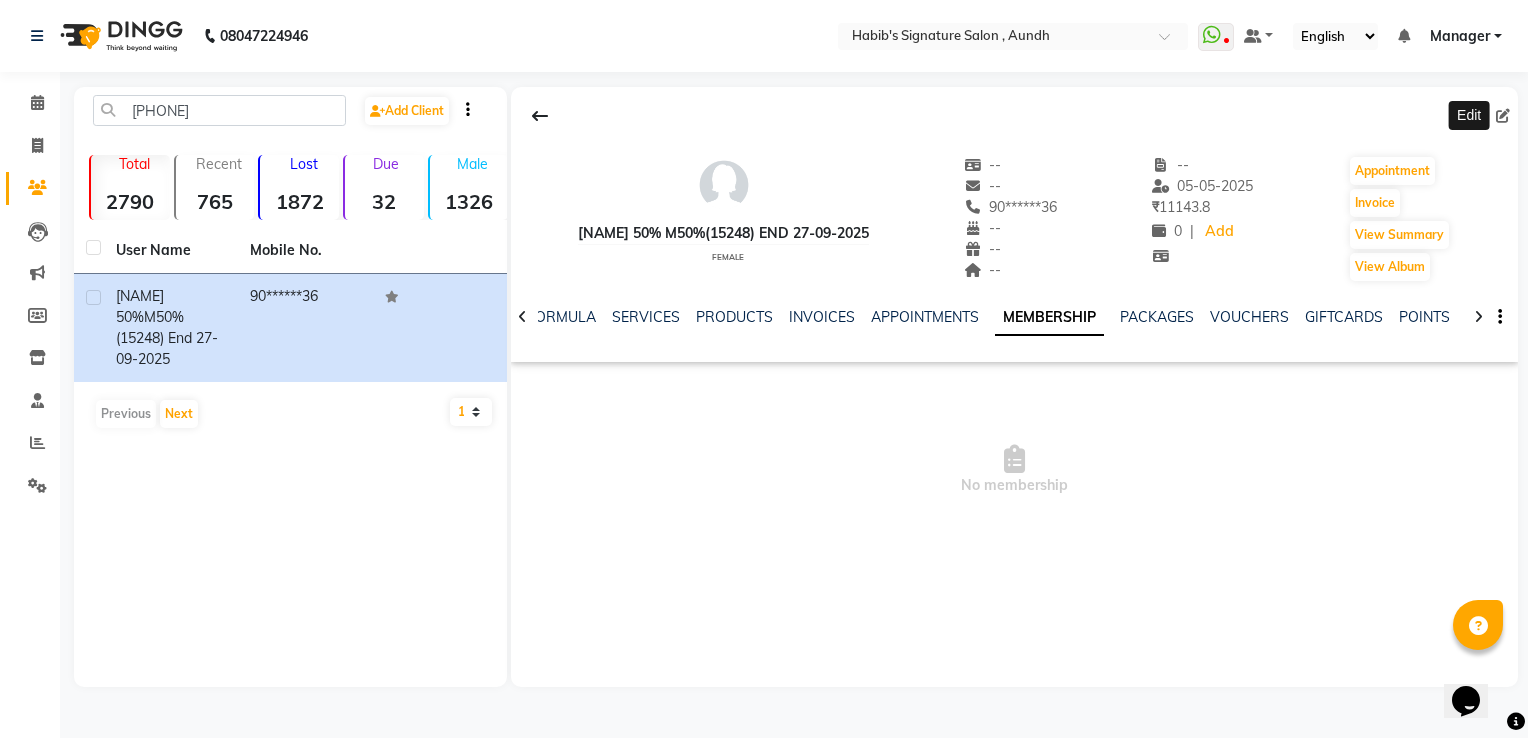click 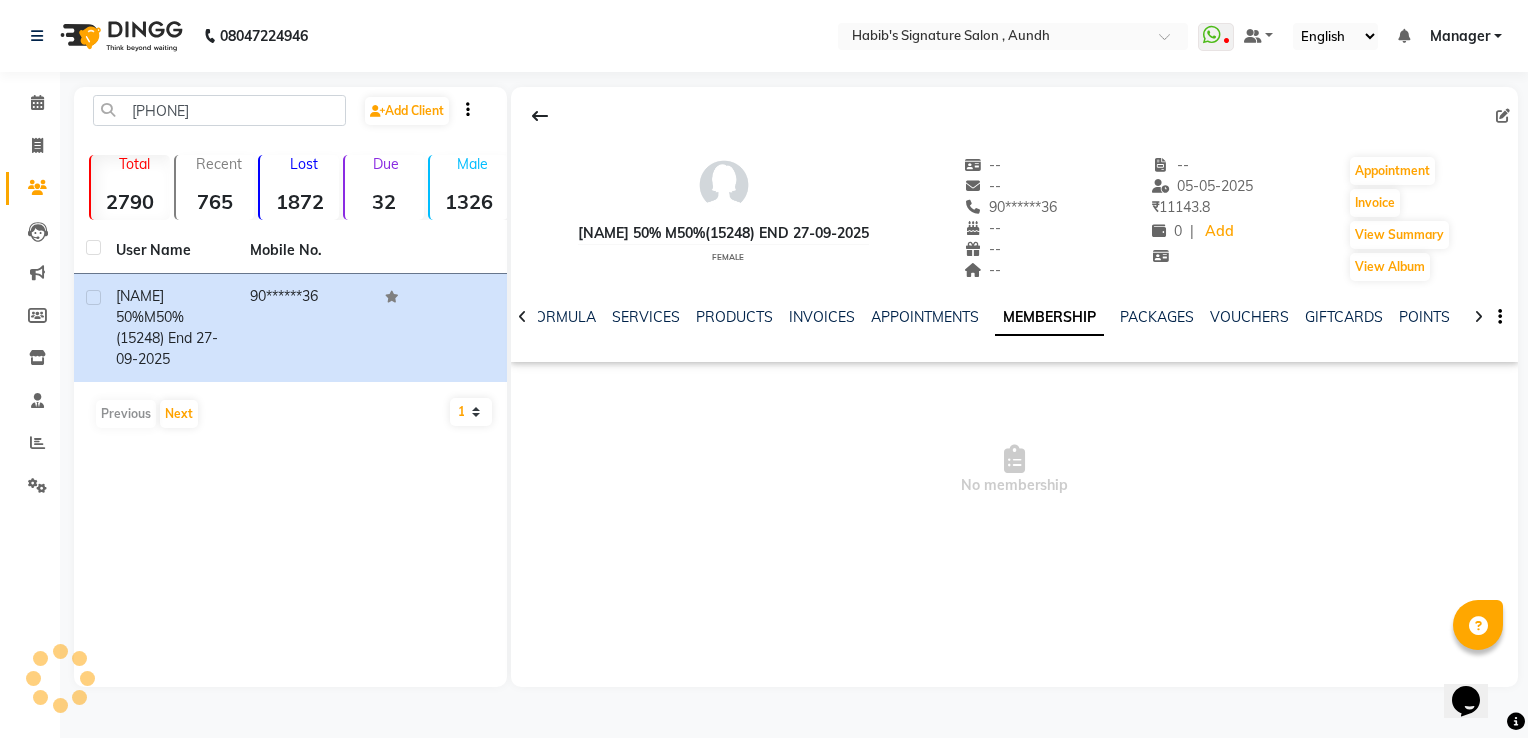 click 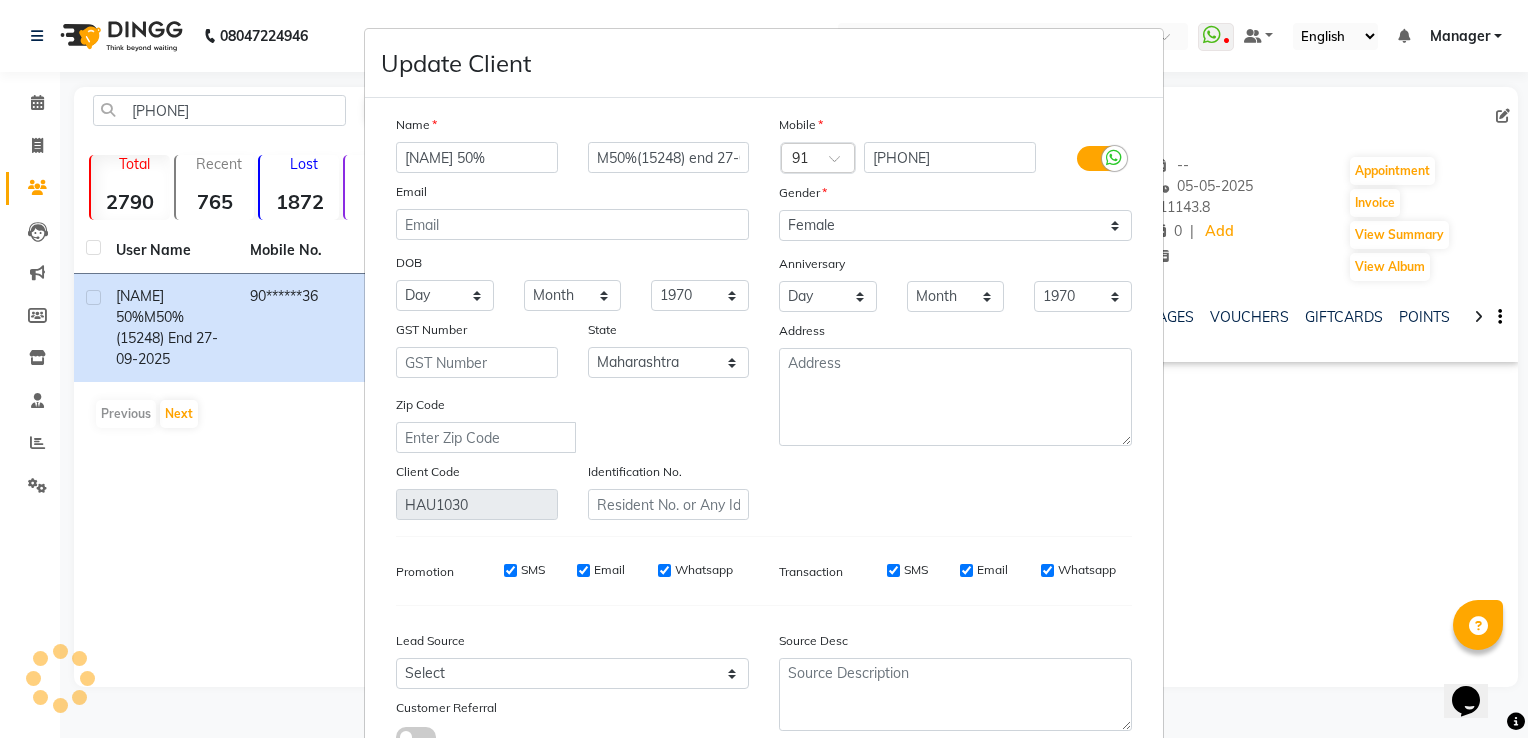 select on "22" 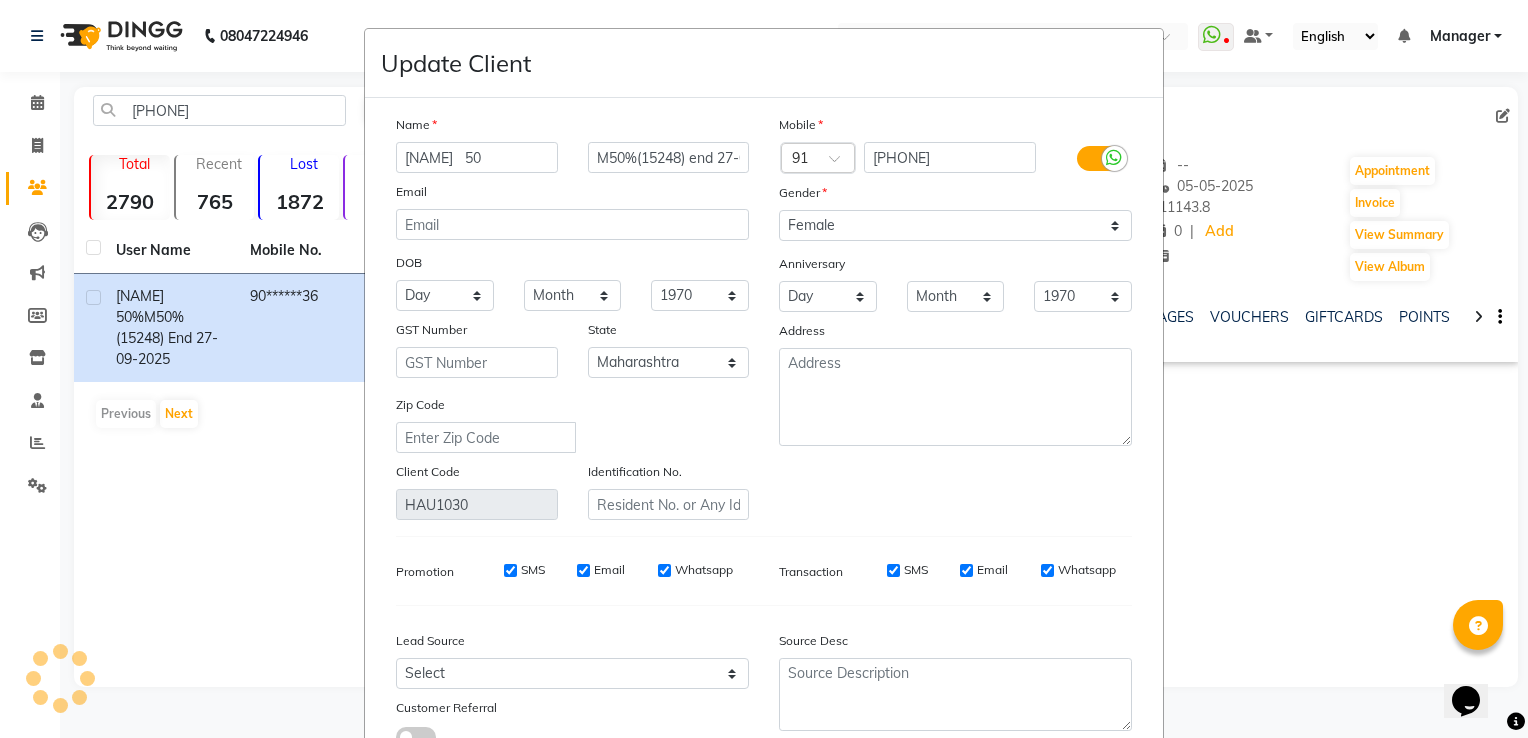 type on "SHAILAJ   50%" 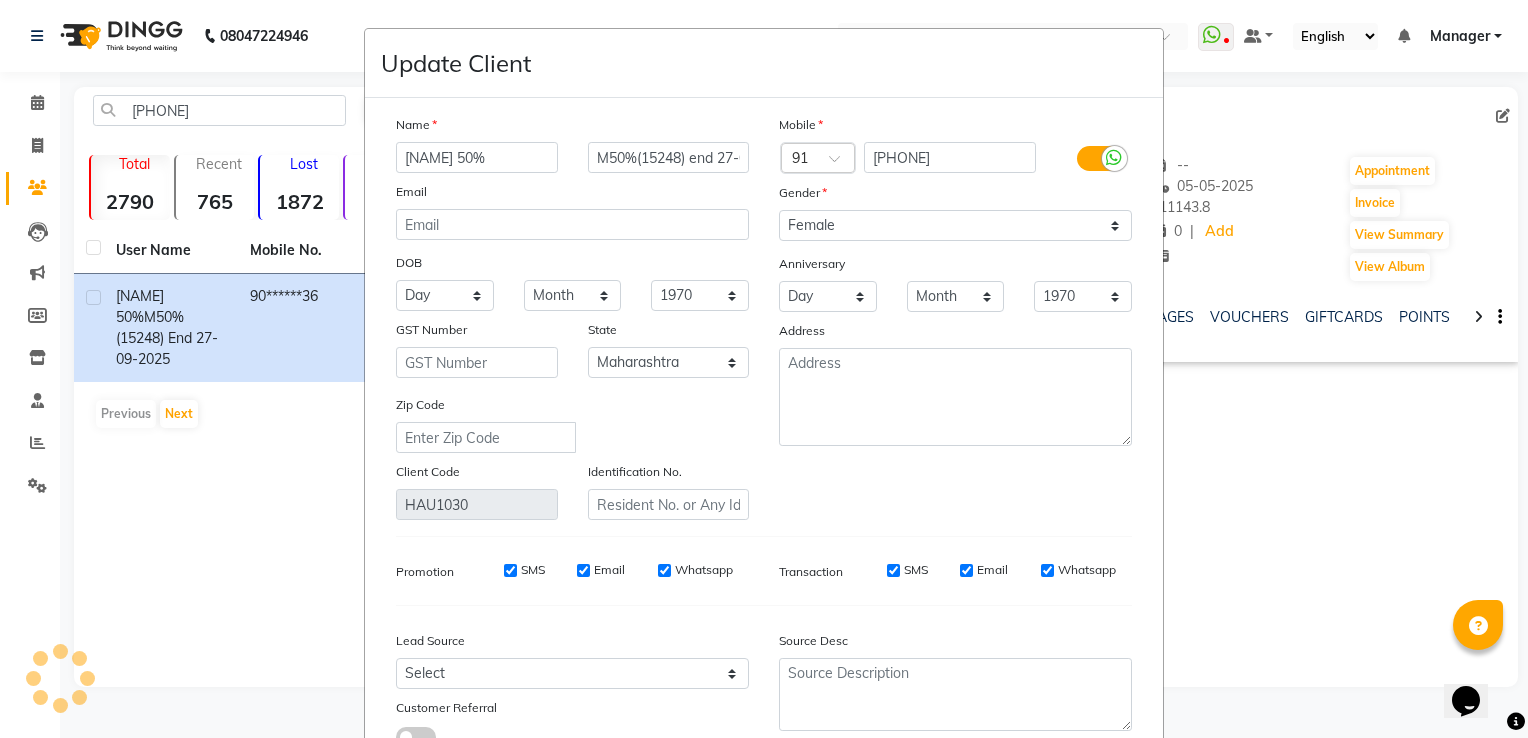 select on "22" 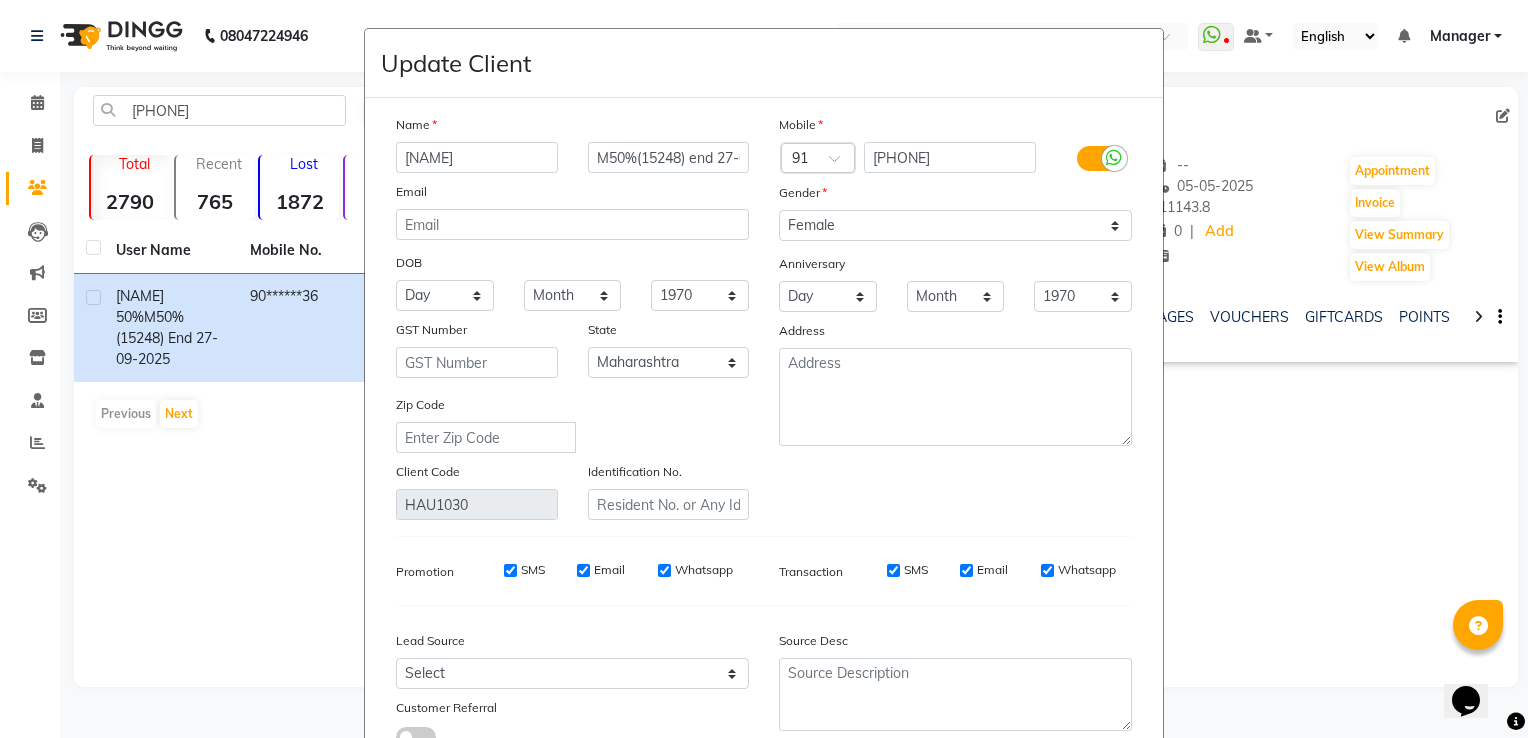 scroll, scrollTop: 159, scrollLeft: 0, axis: vertical 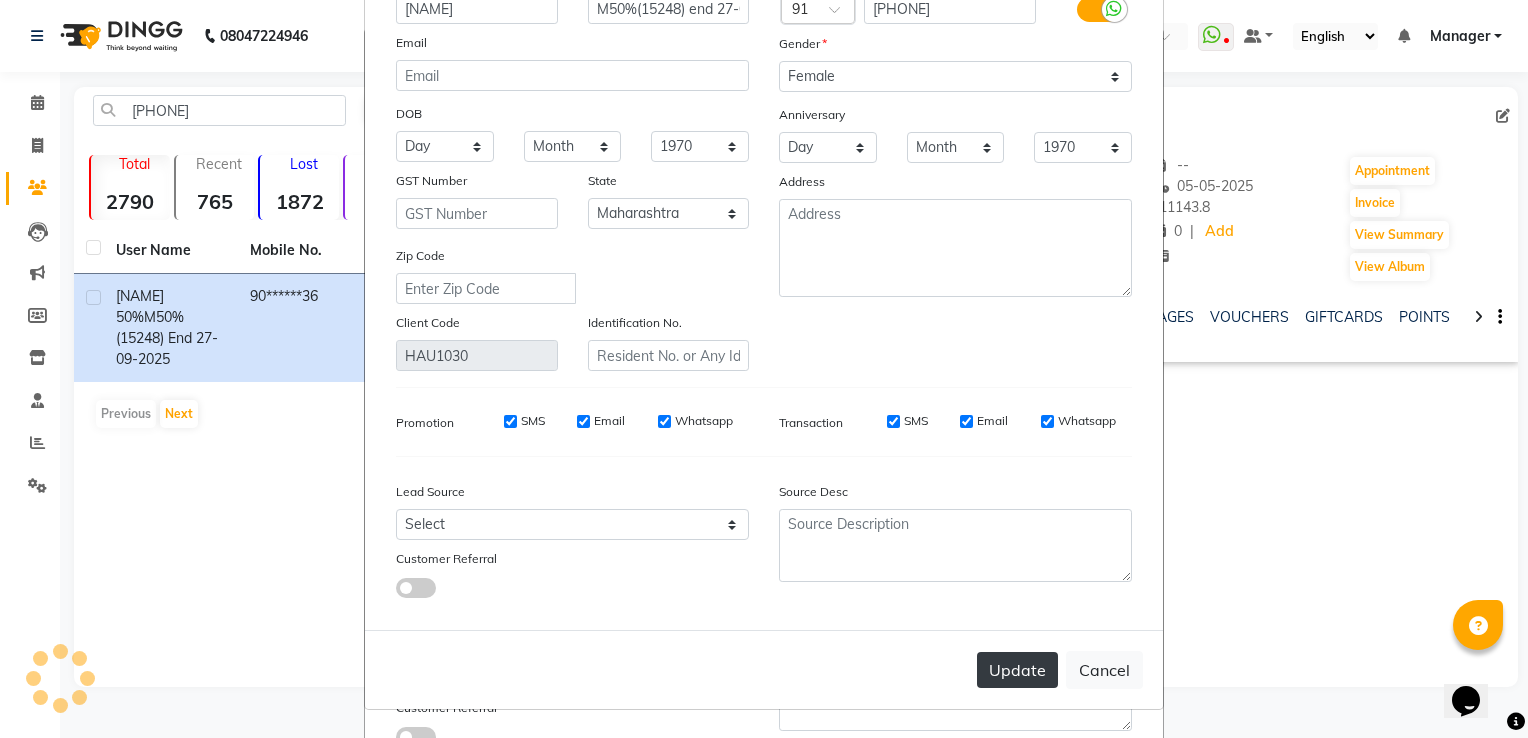 type on "SHAILAJA" 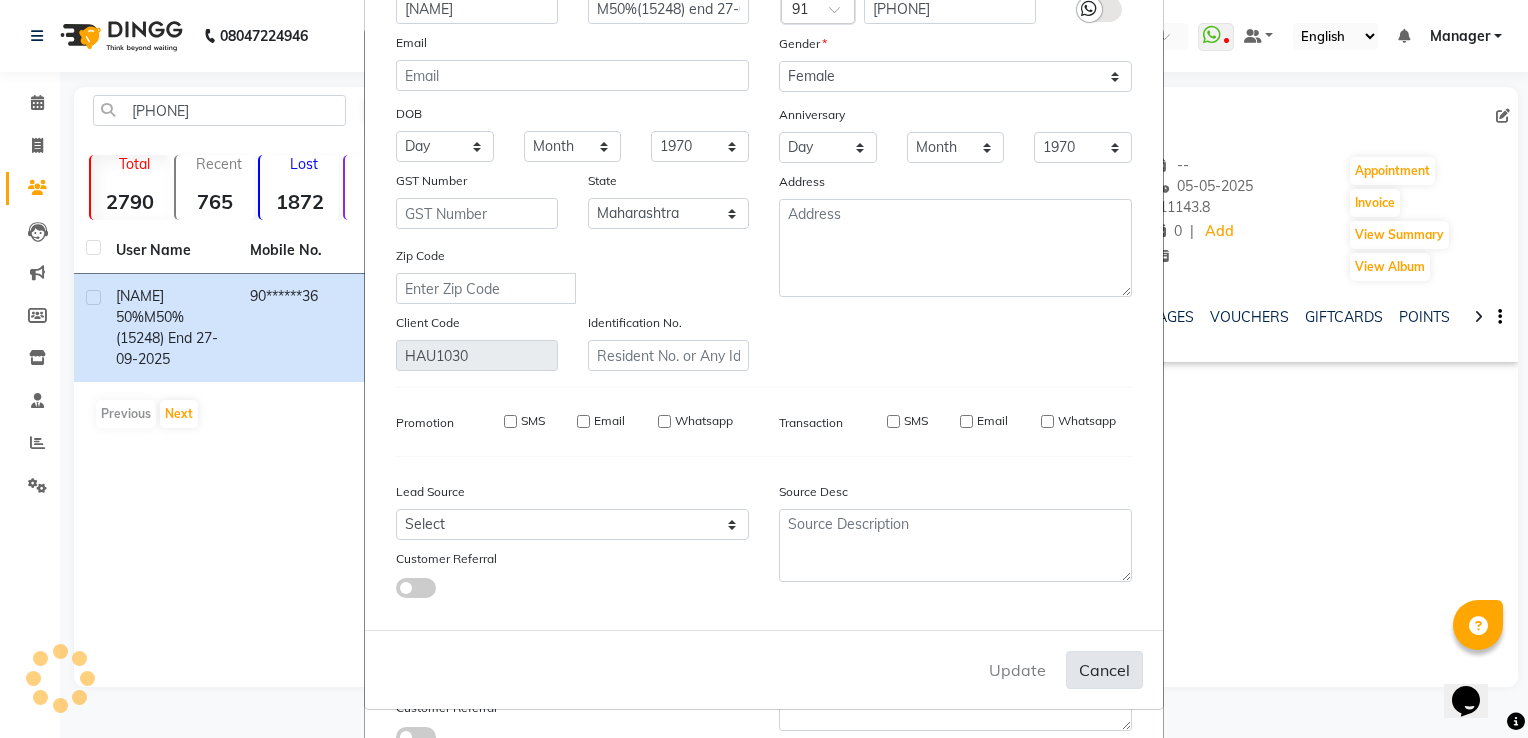 type 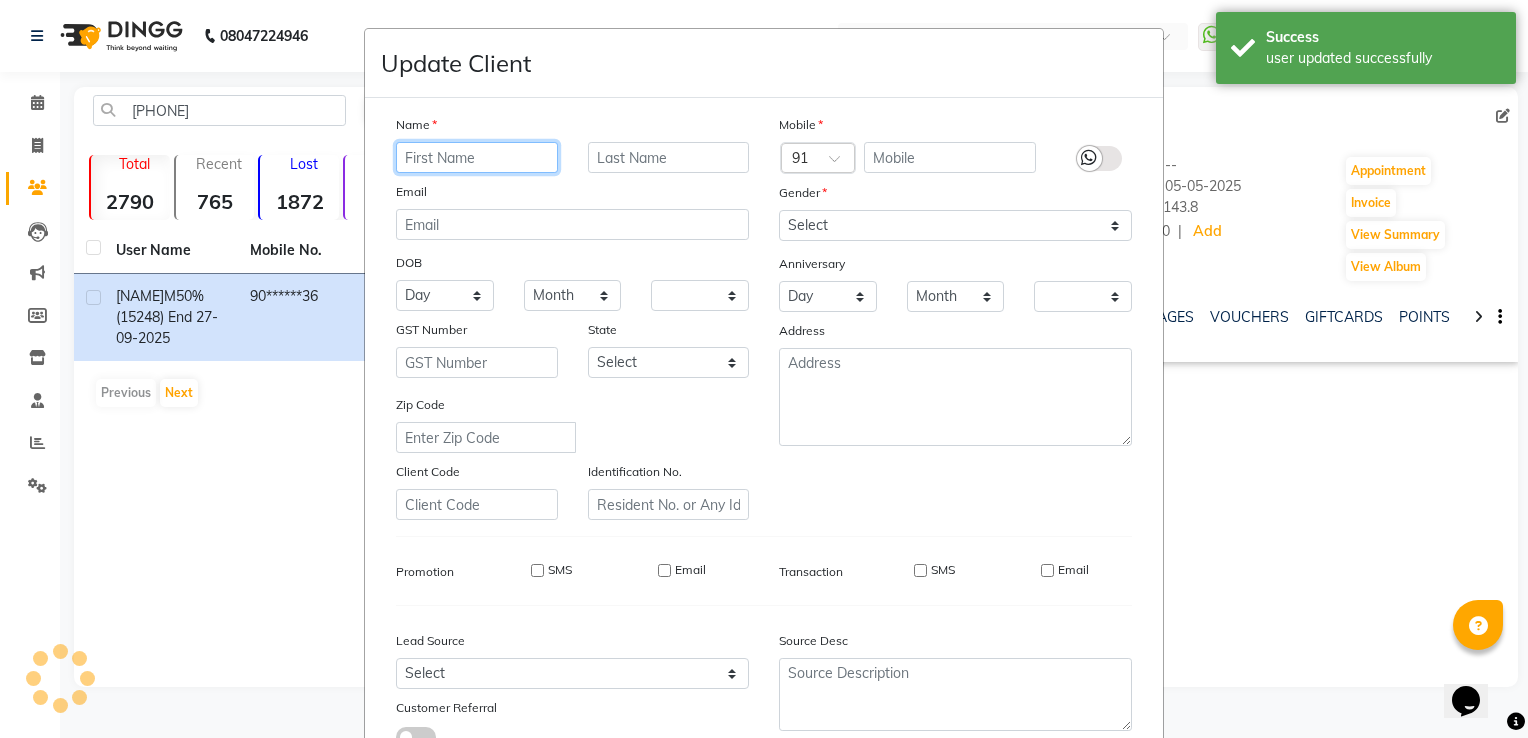 scroll, scrollTop: 159, scrollLeft: 0, axis: vertical 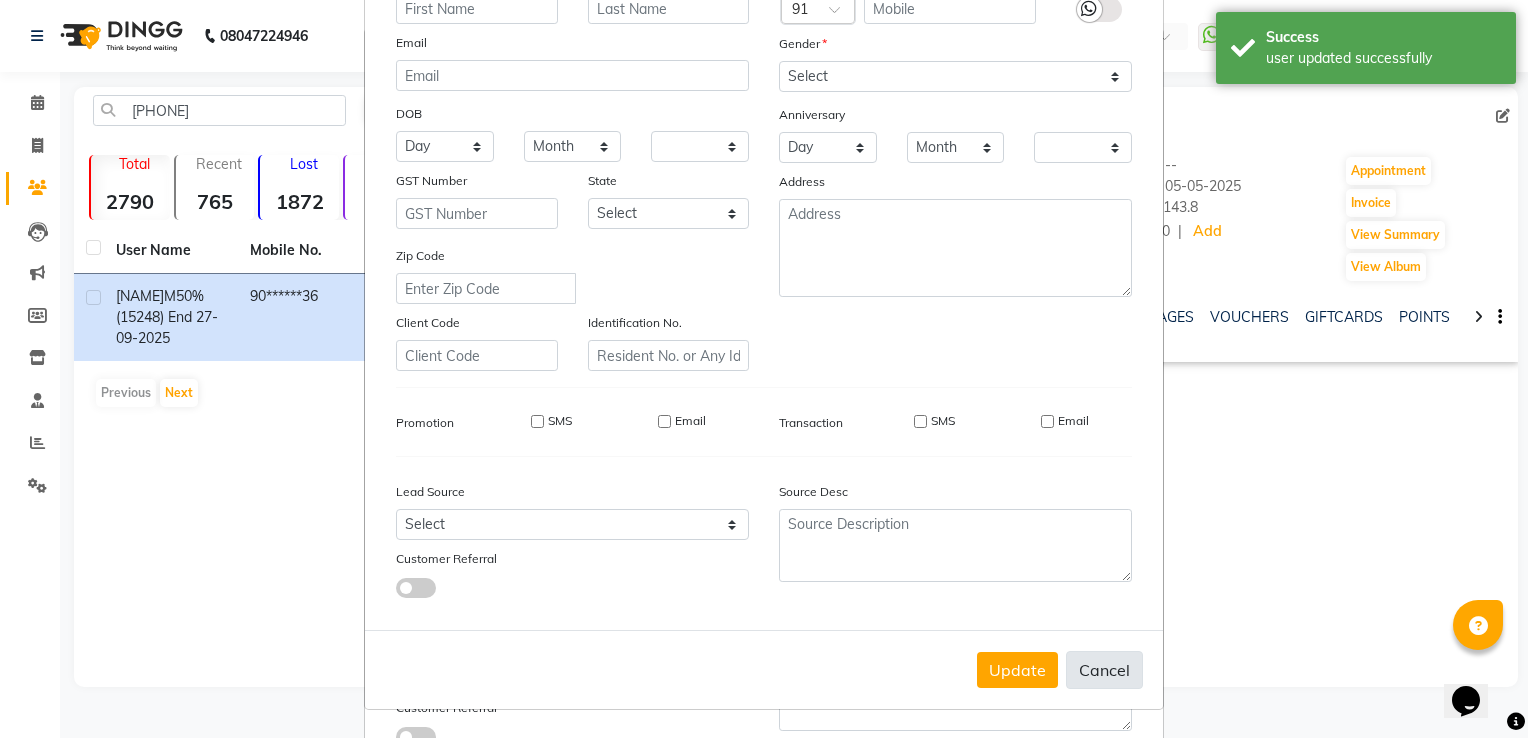 click on "Cancel" at bounding box center [1104, 670] 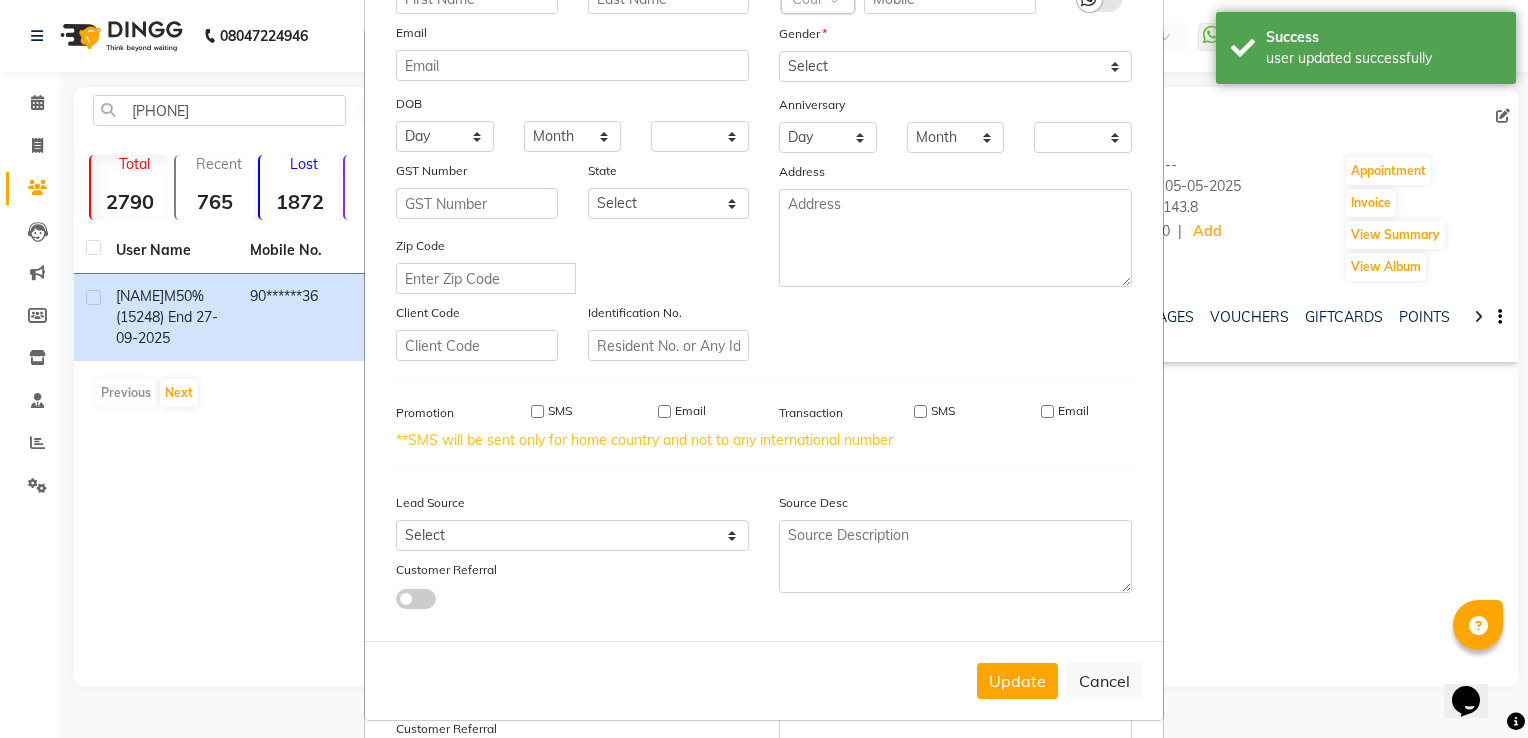 click on "Update Client Name Email DOB Day 01 02 03 04 05 06 07 08 09 10 11 12 13 14 15 16 17 18 19 20 21 22 23 24 25 26 27 28 29 30 31 Month January February March April May June July August September October November December 1940 1941 1942 1943 1944 1945 1946 1947 1948 1949 1950 1951 1952 1953 1954 1955 1956 1957 1958 1959 1960 1961 1962 1963 1964 1965 1966 1967 1968 1969 1970 1971 1972 1973 1974 1975 1976 1977 1978 1979 1980 1981 1982 1983 1984 1985 1986 1987 1988 1989 1990 1991 1992 1993 1994 1995 1996 1997 1998 1999 2000 2001 2002 2003 2004 2005 2006 2007 2008 2009 2010 2011 2012 2013 2014 2015 2016 2017 2018 2019 2020 2021 2022 2023 2024 GST Number State Select Andaman and Nicobar Islands Andhra Pradesh Arunachal Pradesh Assam Bihar Chandigarh Chhattisgarh Dadra and Nagar Haveli Daman and Diu Delhi Goa Gujarat Haryana Himachal Pradesh Jammu and Kashmir Jharkhand Karnataka Kerala Lakshadweep Madhya Pradesh Maharashtra Manipur Meghalaya Mizoram Nagaland Odisha Pondicherry Punjab Rajasthan Sikkim Tamil Nadu Tripura" at bounding box center [764, 369] 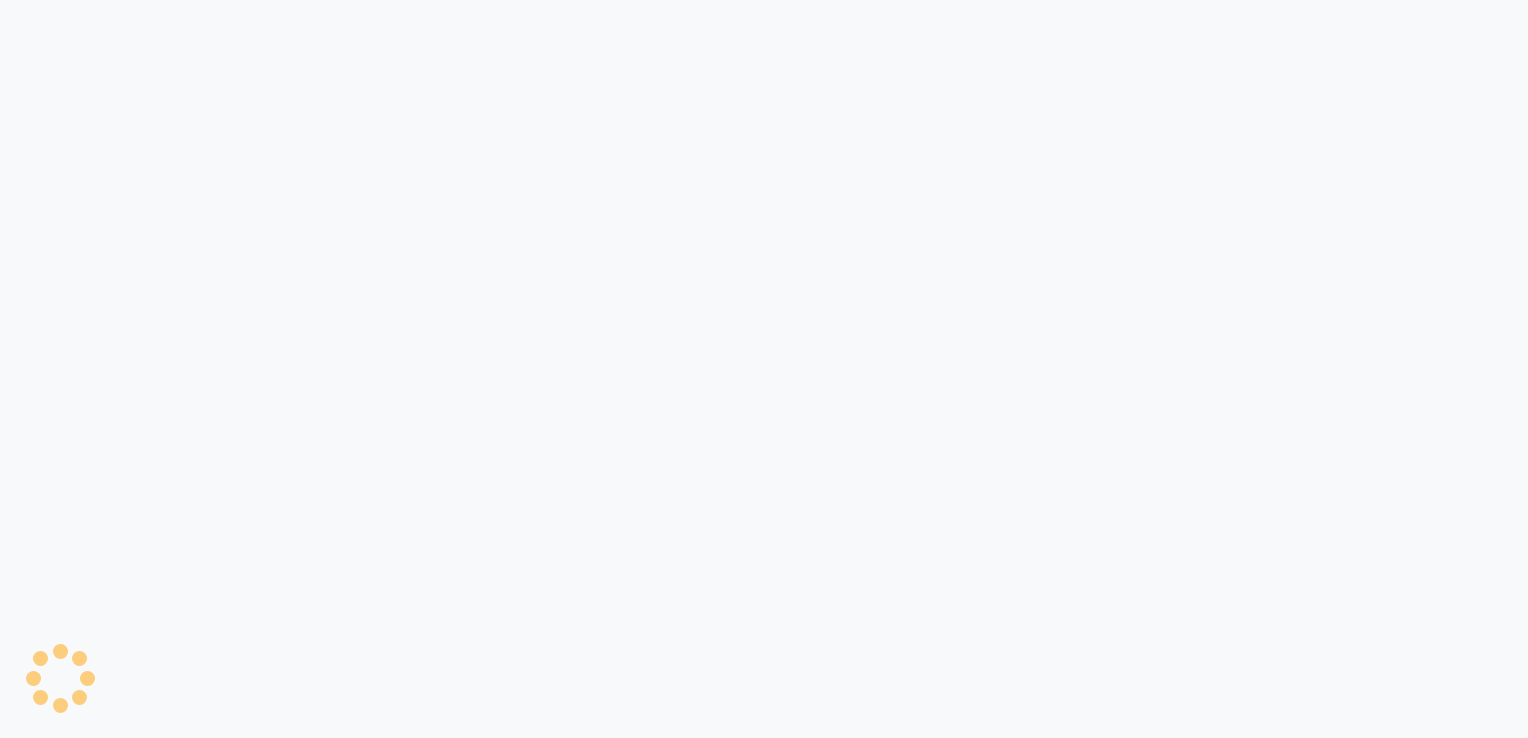 scroll, scrollTop: 0, scrollLeft: 0, axis: both 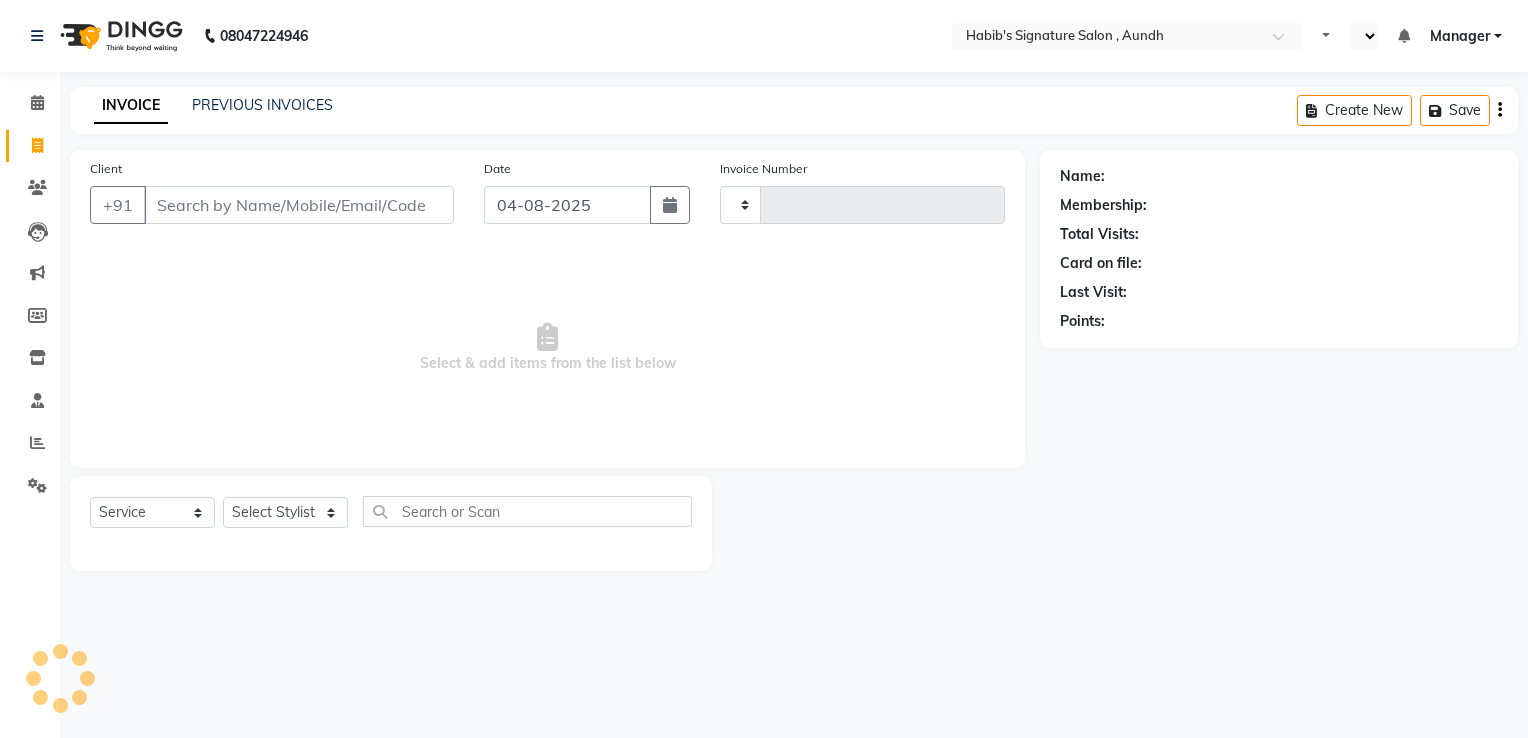 select on "en" 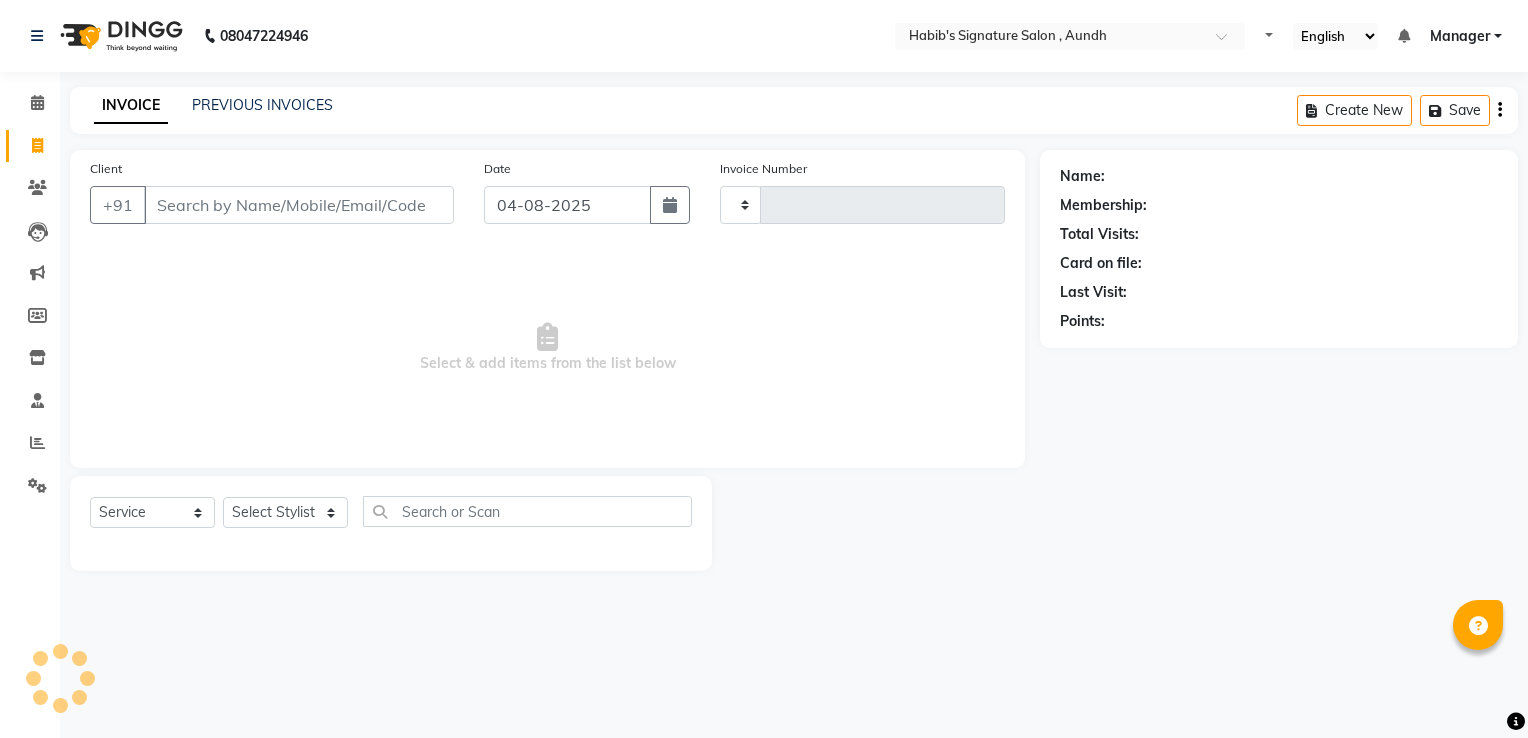 type on "1549" 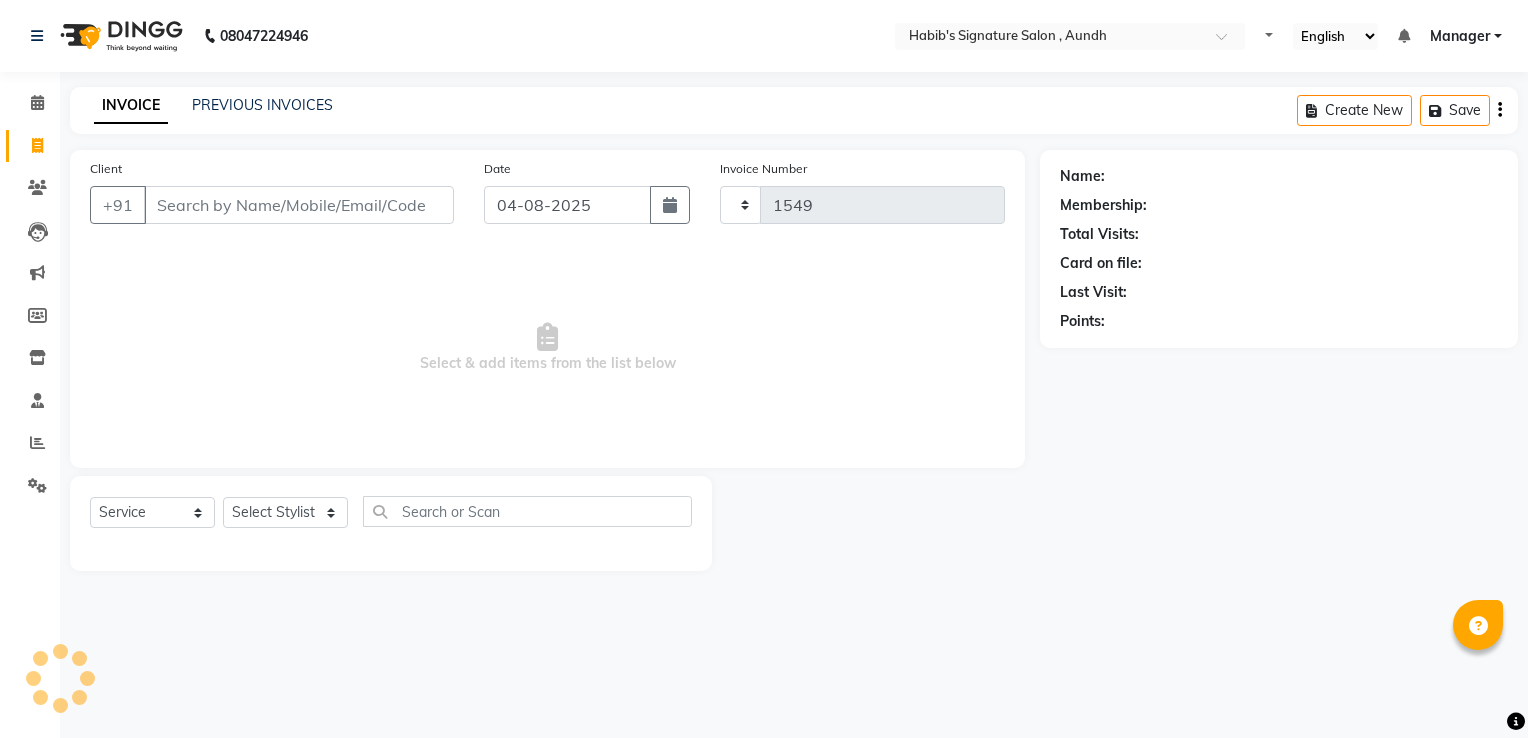 select on "6342" 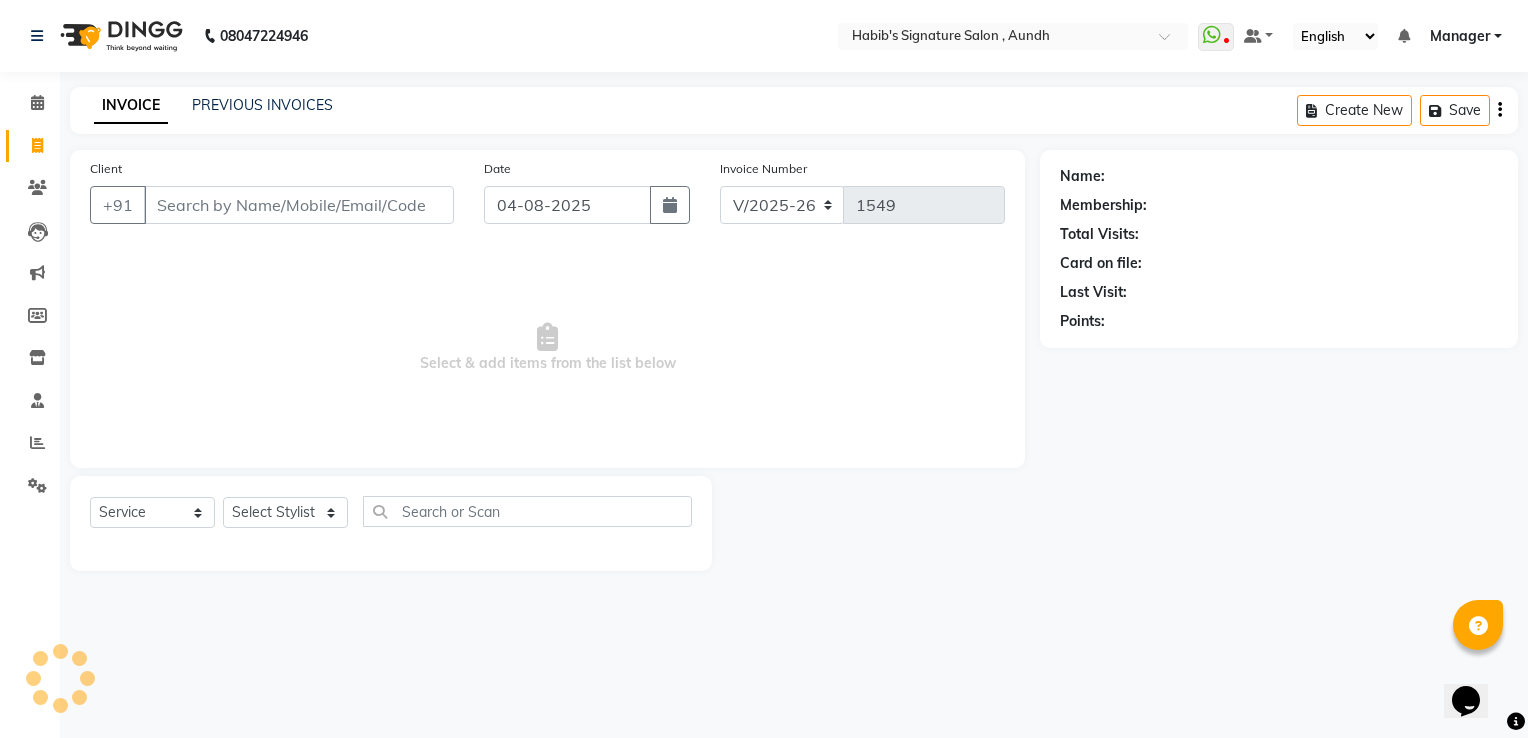 scroll, scrollTop: 0, scrollLeft: 0, axis: both 